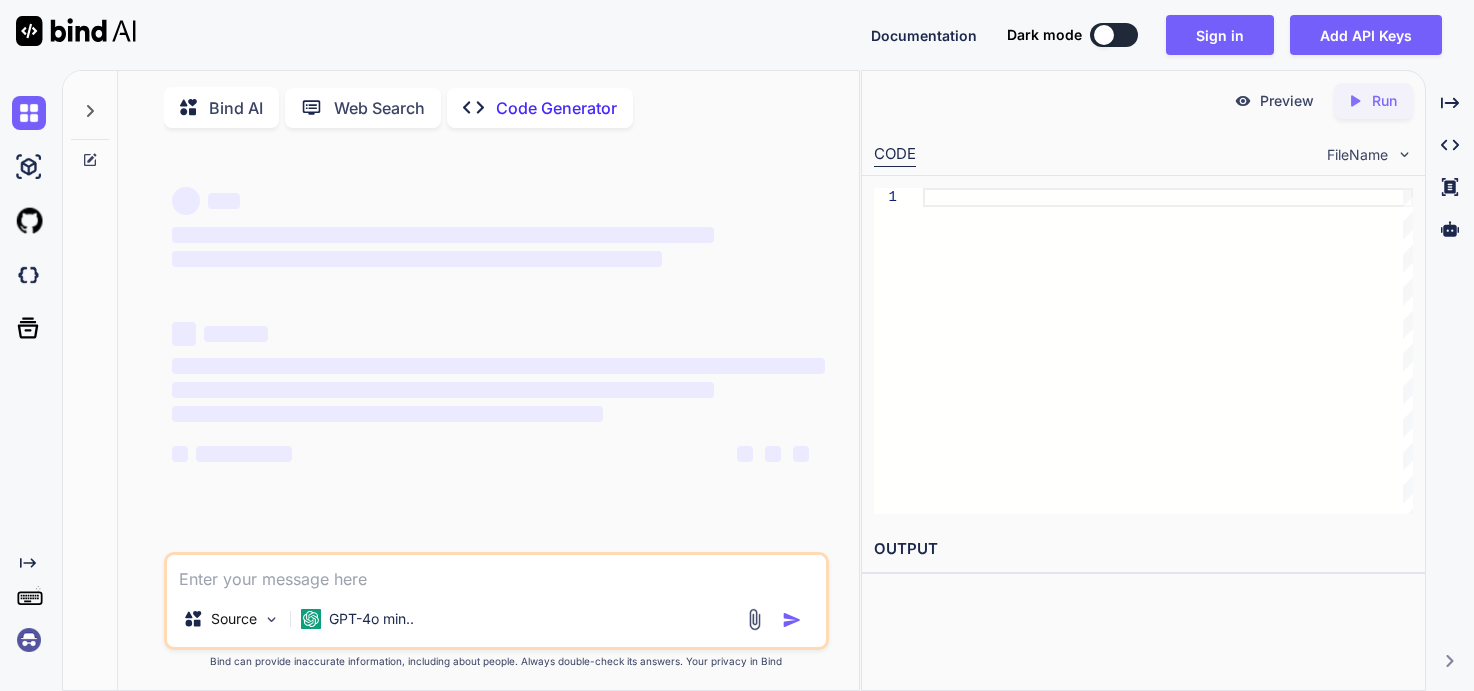 scroll, scrollTop: 0, scrollLeft: 0, axis: both 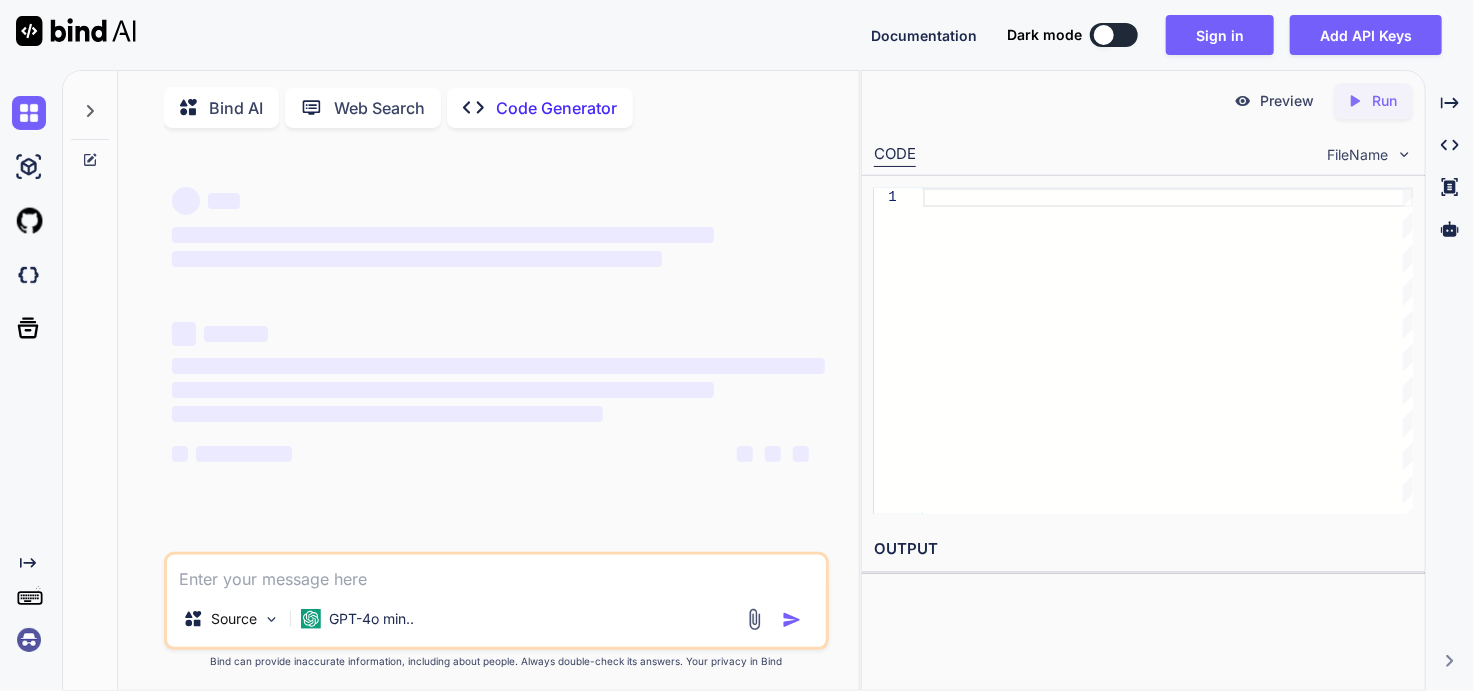 click on "GPT-4o min.." at bounding box center [371, 619] 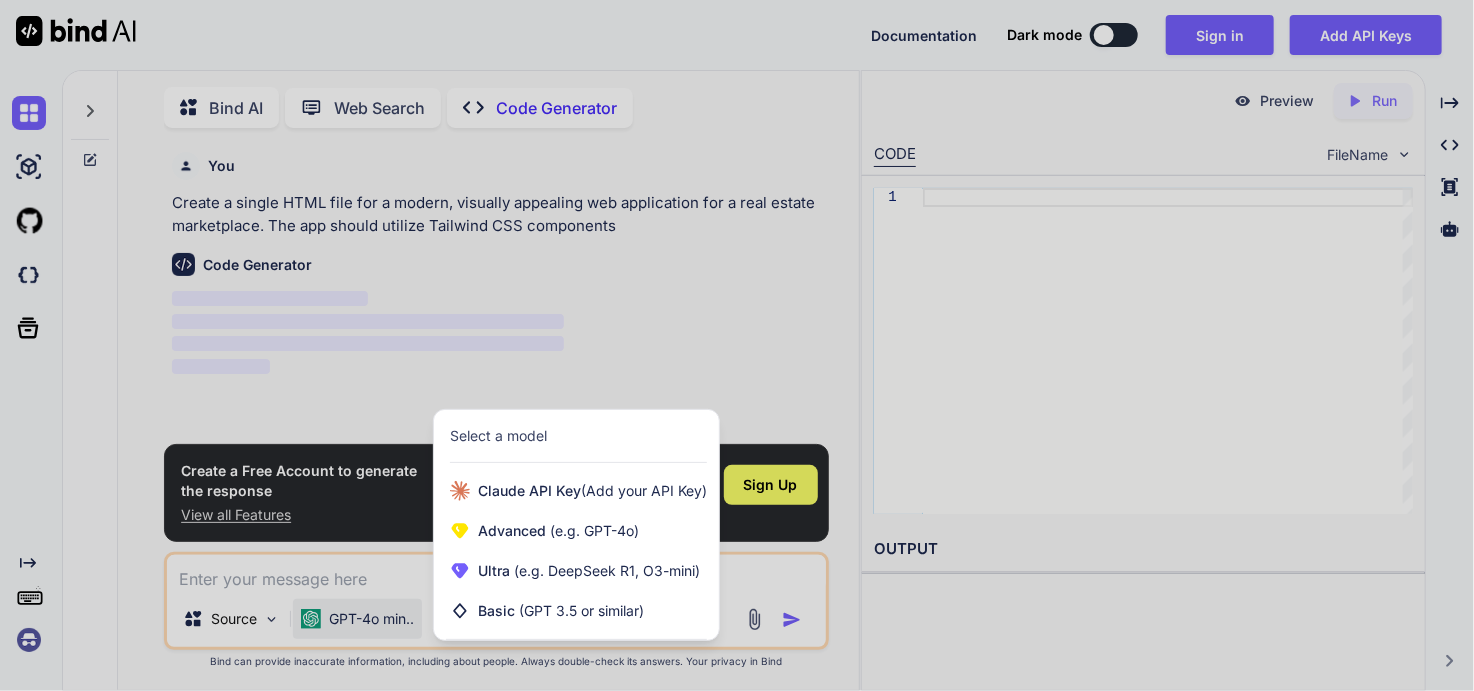 scroll, scrollTop: 7, scrollLeft: 0, axis: vertical 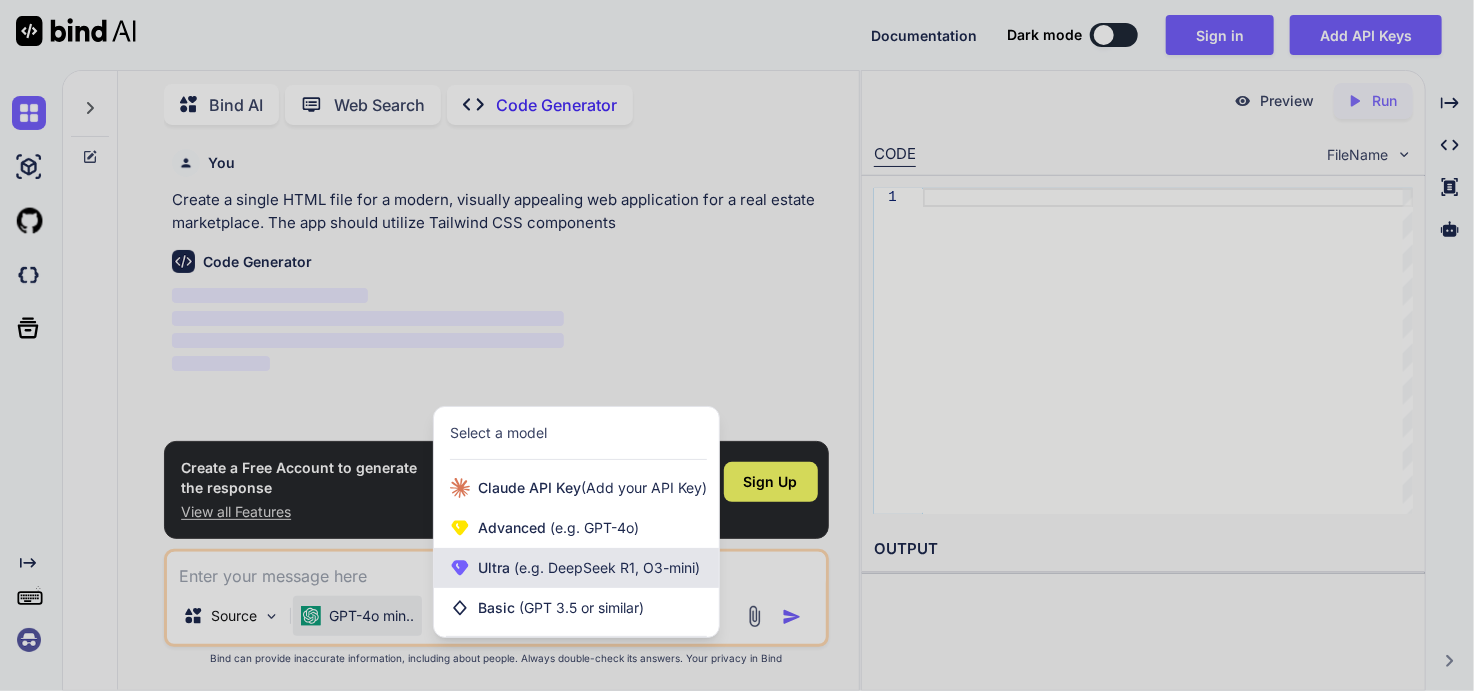 click on "Ultra     (e.g. DeepSeek R1, O3-mini)" at bounding box center [576, 568] 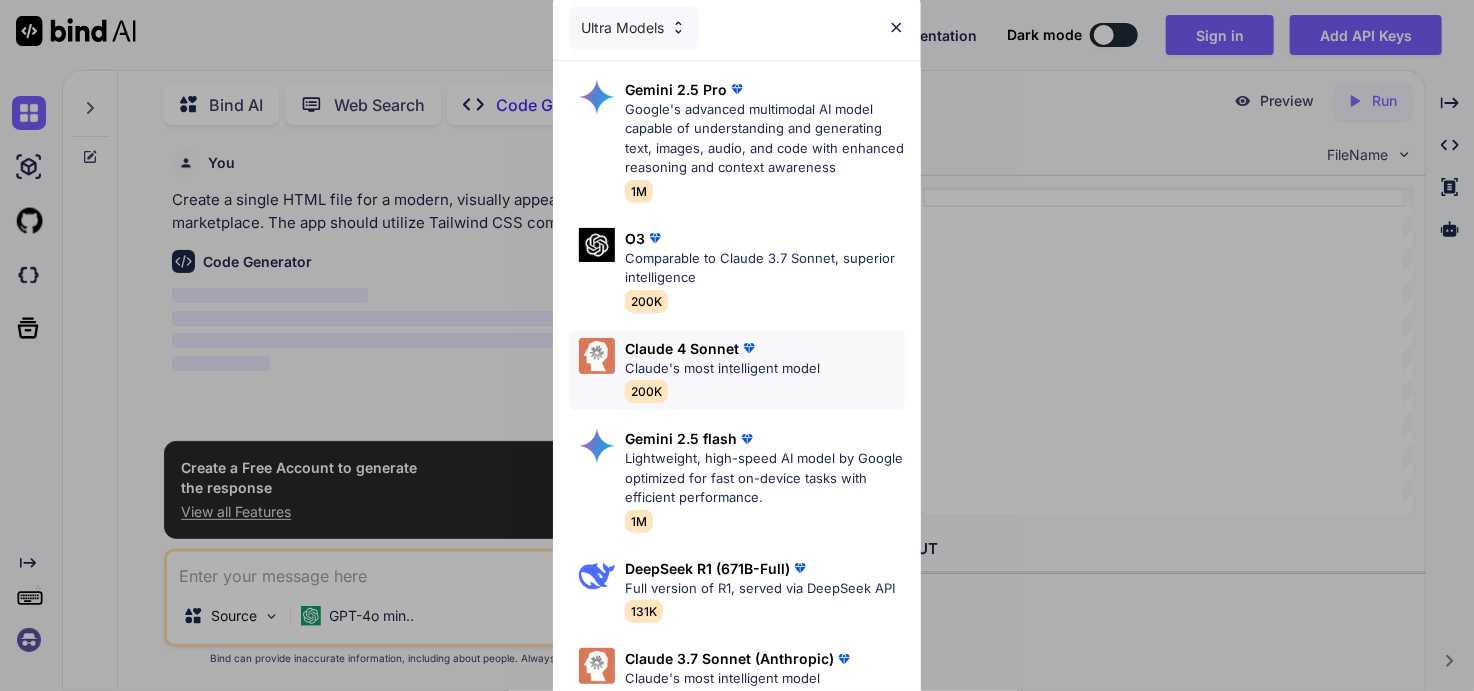 click on "Claude's most intelligent model" at bounding box center (722, 369) 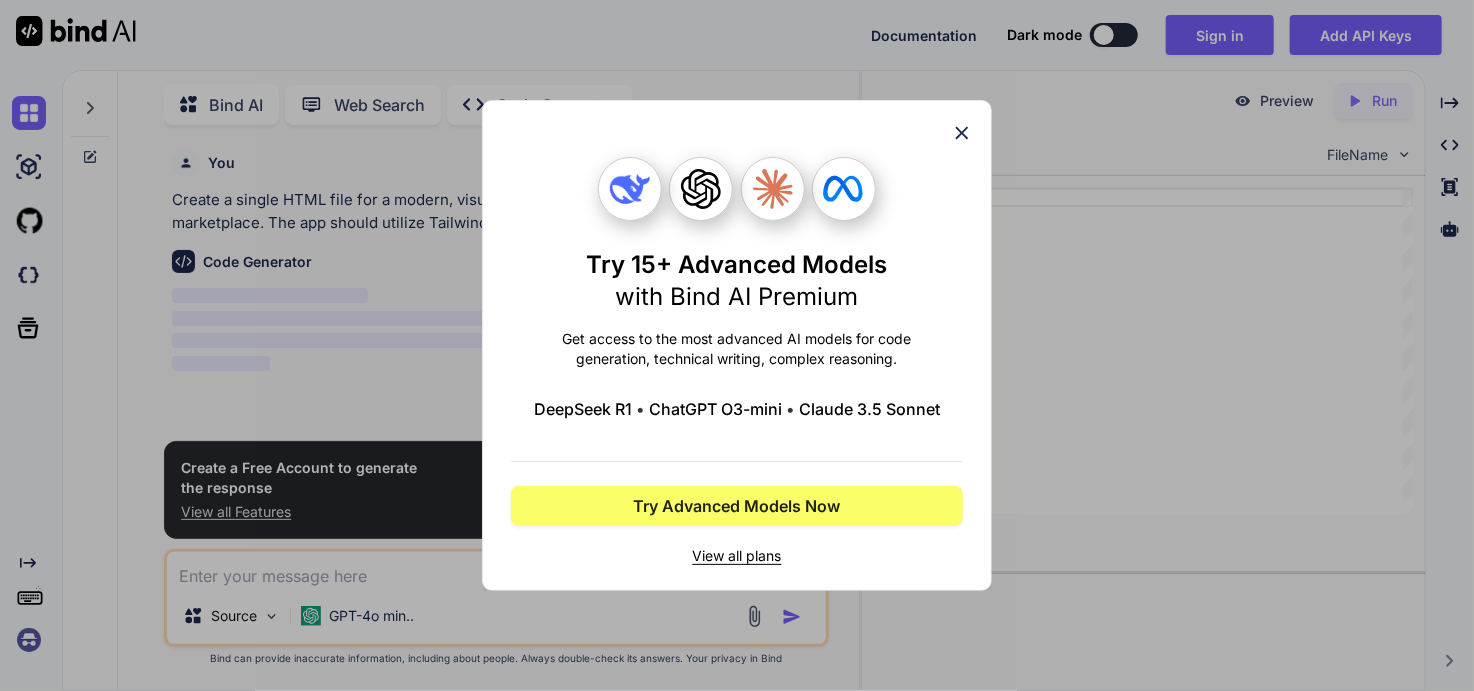 click 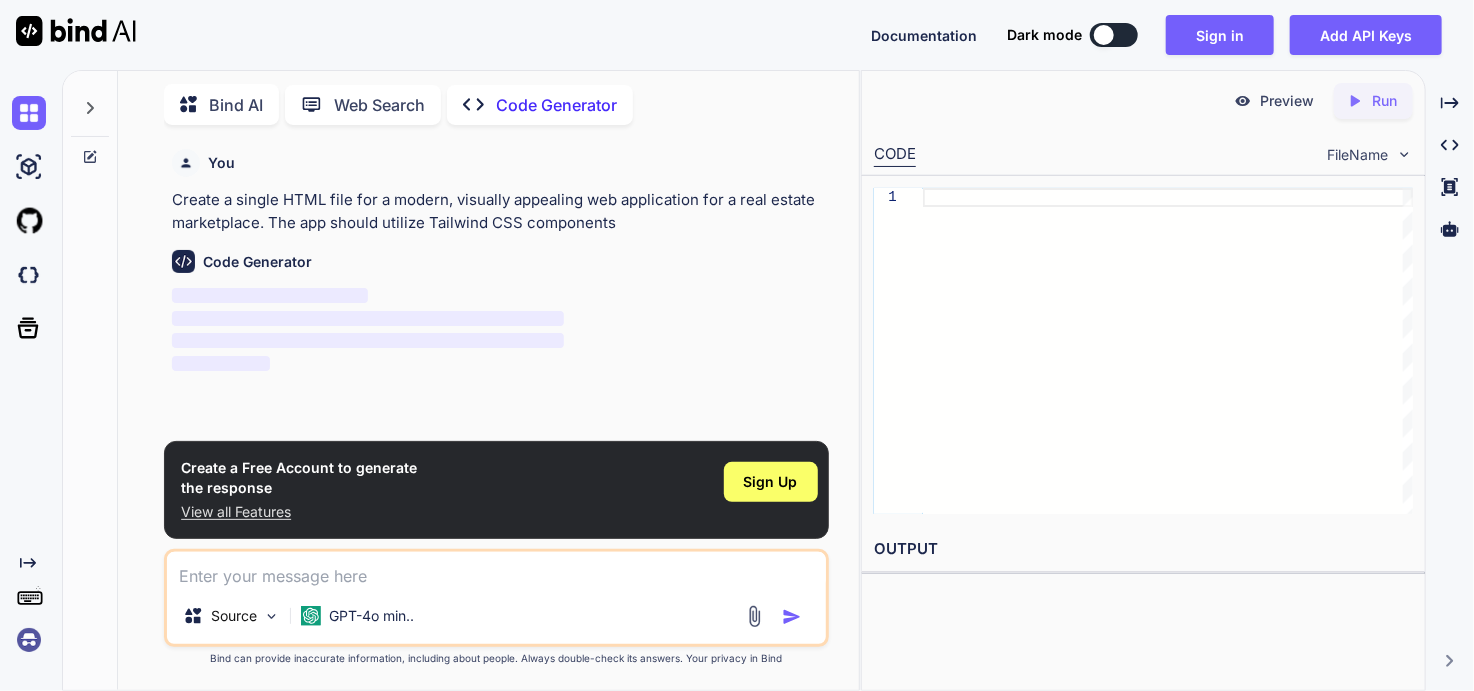 drag, startPoint x: 314, startPoint y: 583, endPoint x: 324, endPoint y: 580, distance: 10.440307 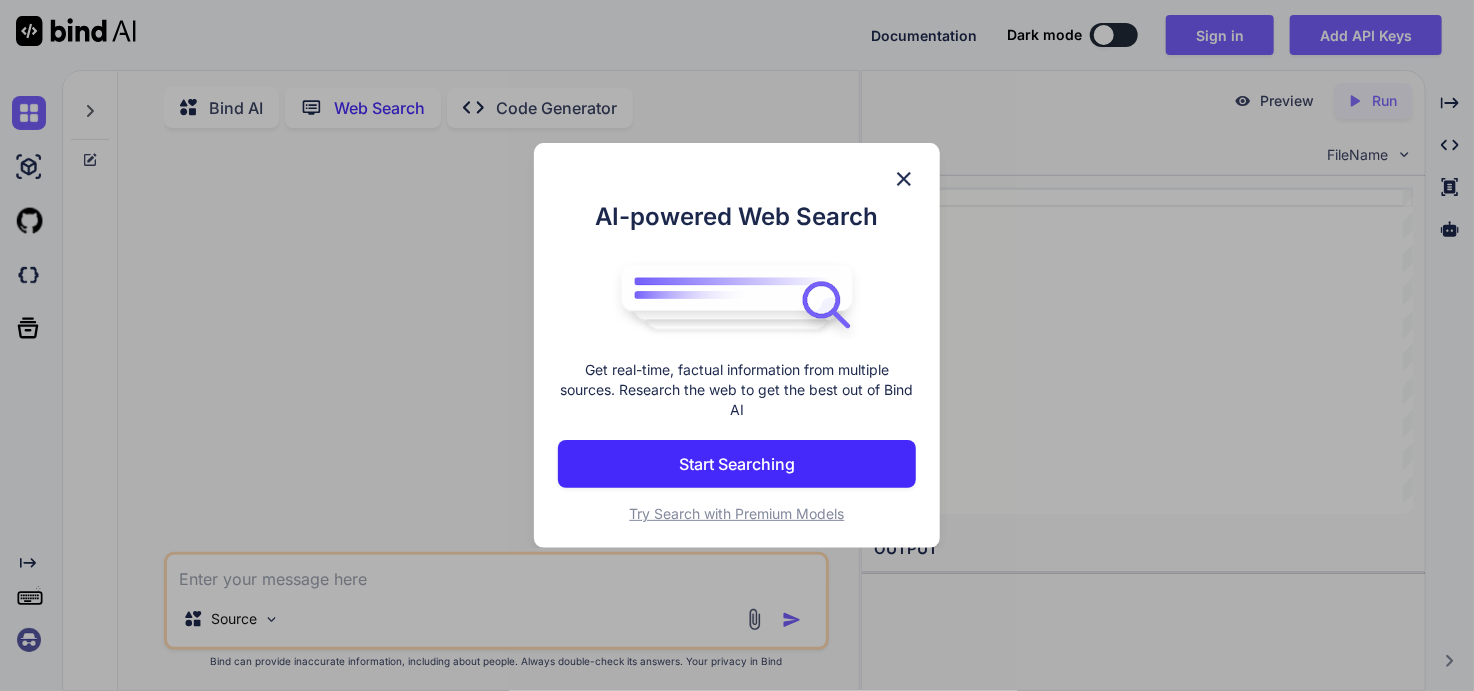 scroll, scrollTop: 7, scrollLeft: 0, axis: vertical 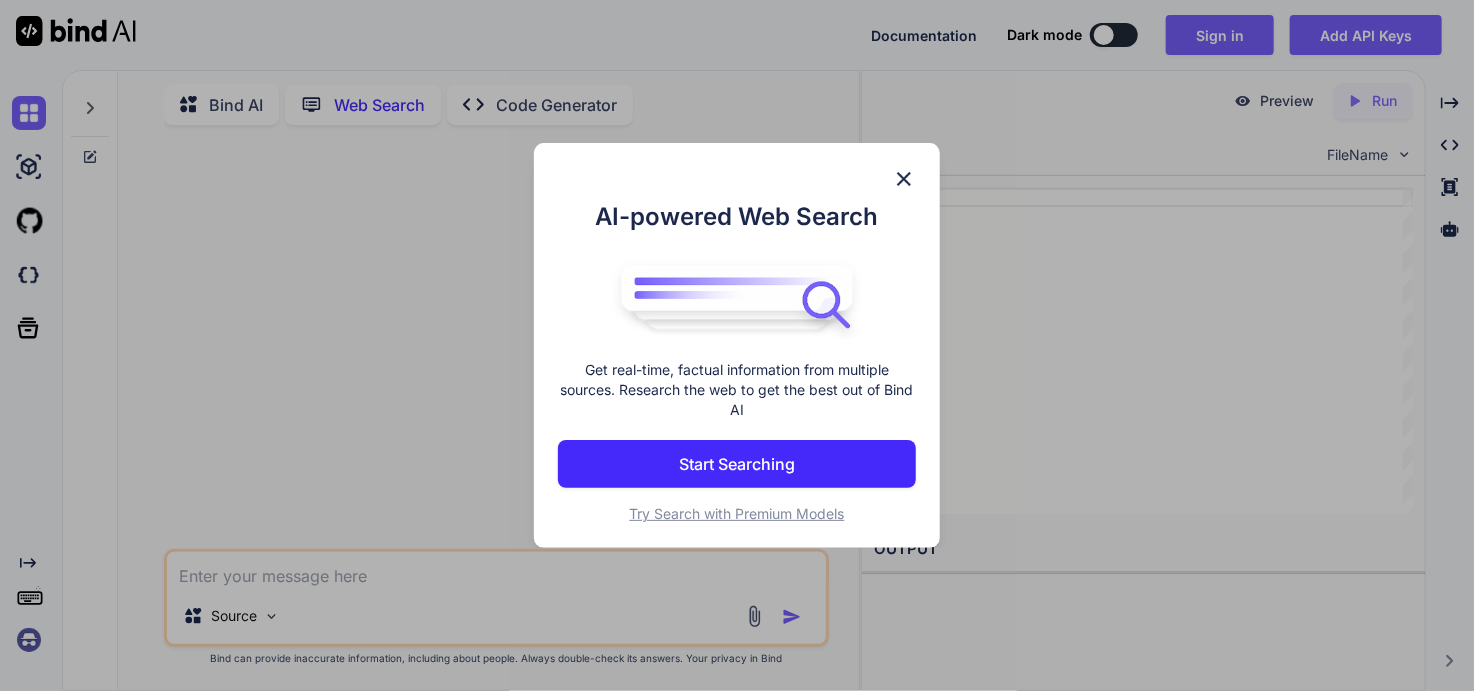 click on "AI-powered Web Search Get real-time, factual information from multiple sources. Research the web to get the best out of Bind AI   Start Searching Try Search with Premium Models" at bounding box center (736, 346) 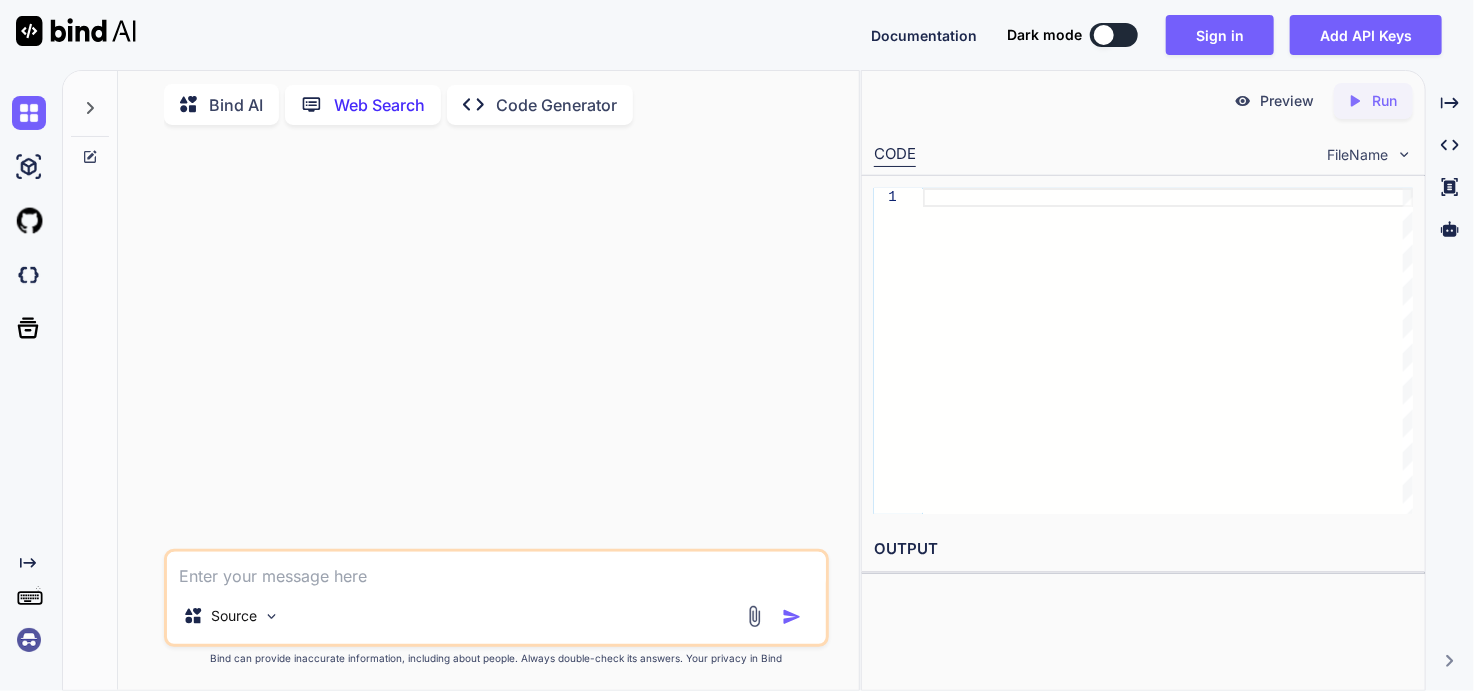 click on "Created with Pixso." at bounding box center [479, 104] 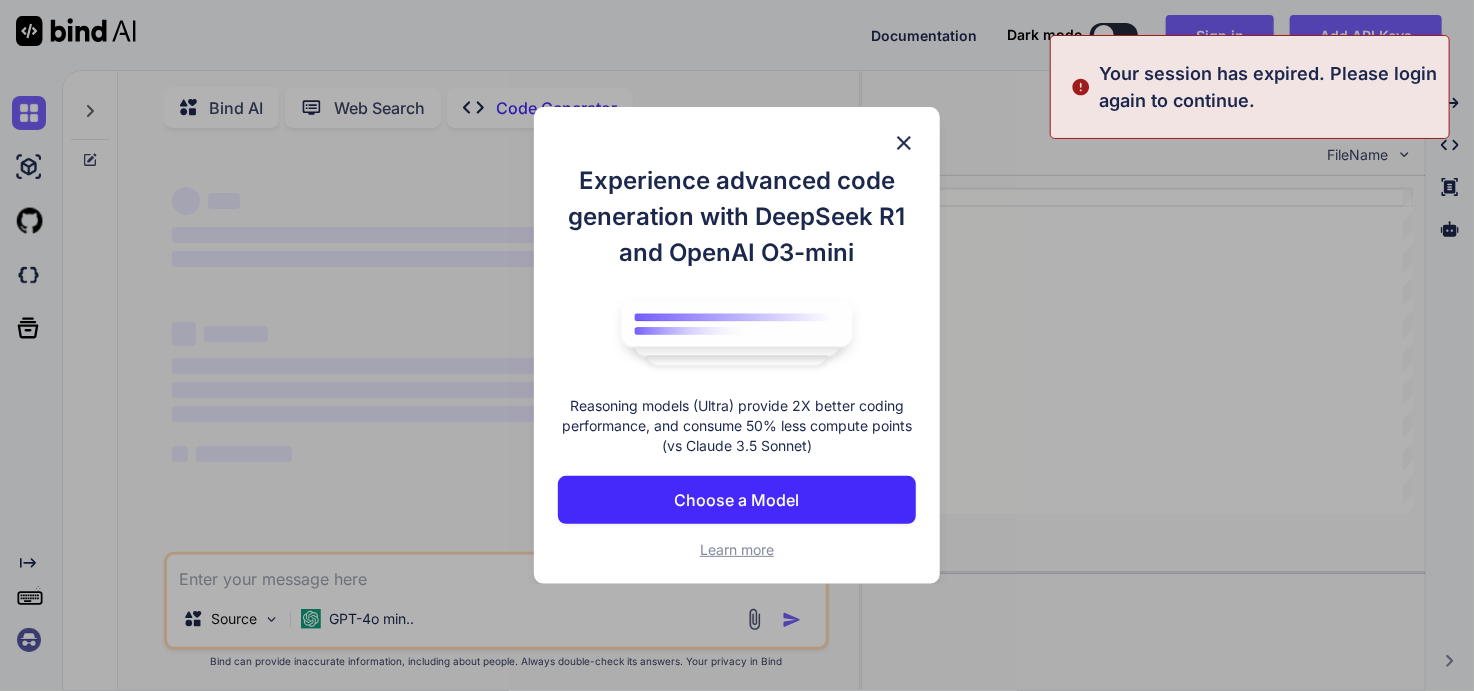 click on "Choose a Model" at bounding box center (736, 500) 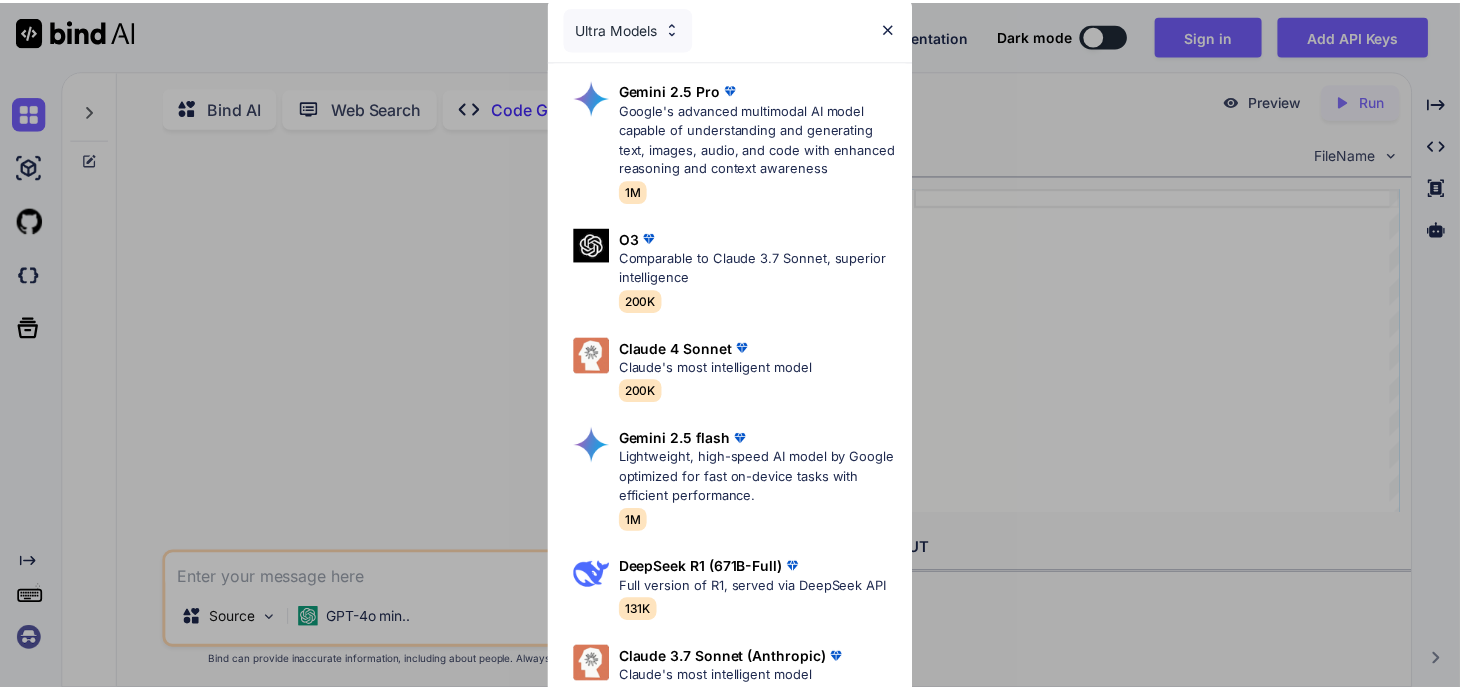 scroll, scrollTop: 248, scrollLeft: 0, axis: vertical 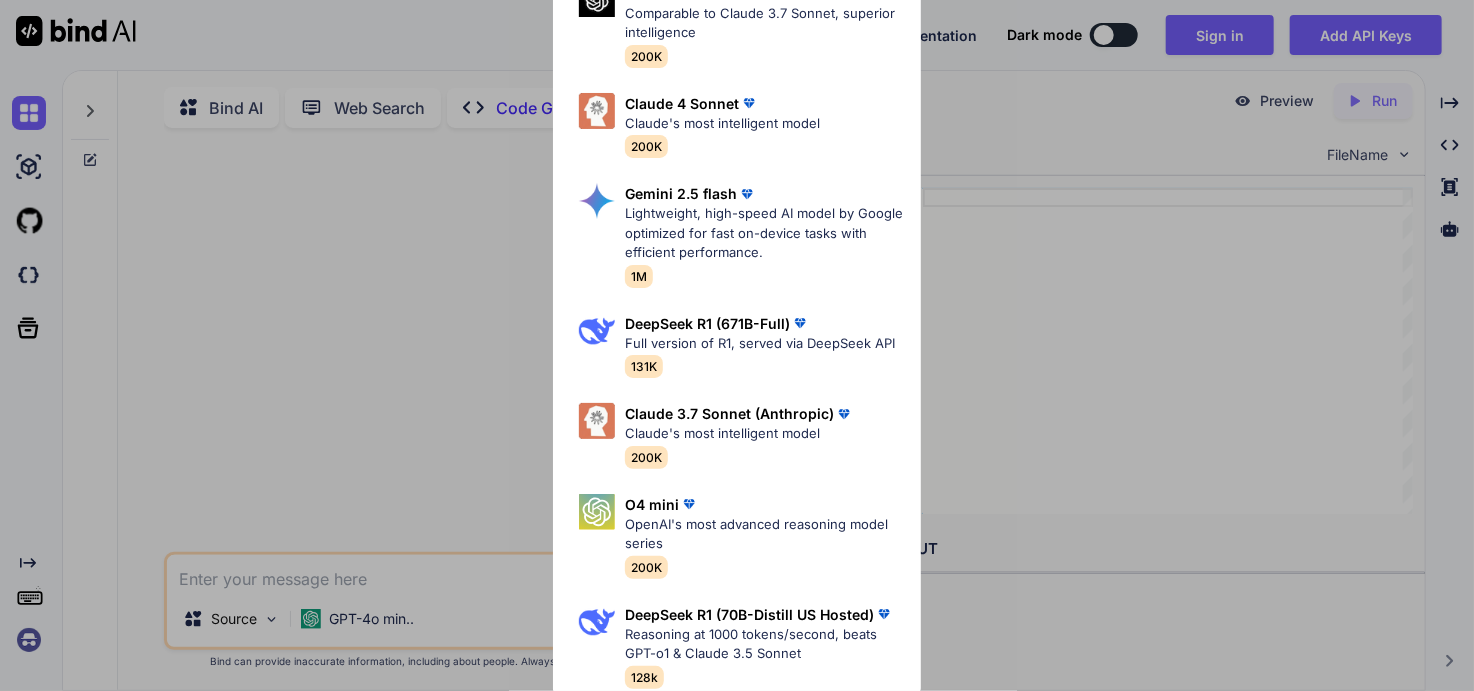 click on "Ultra Models Gemini 2.5 Pro Google's advanced multimodal AI model capable of understanding and generating text, images, audio, and code with enhanced reasoning and context awareness 1M O3 Comparable to Claude 3.7 Sonnet, superior intelligence 200K Claude 4 Sonnet Claude's most intelligent model 200K Gemini 2.5 flash Lightweight, high-speed AI model by Google optimized for fast on-device tasks with efficient performance. 1M DeepSeek R1 (671B-Full) Full version of R1, served via DeepSeek API 131K Claude 3.7 Sonnet (Anthropic) Claude's most intelligent model 200K O4 mini OpenAI's most advanced reasoning model series 200K DeepSeek R1 (70B-Distill US Hosted) Reasoning at 1000 tokens/second, beats GPT-o1 & Claude 3.5 Sonnet 128k" at bounding box center [737, 345] 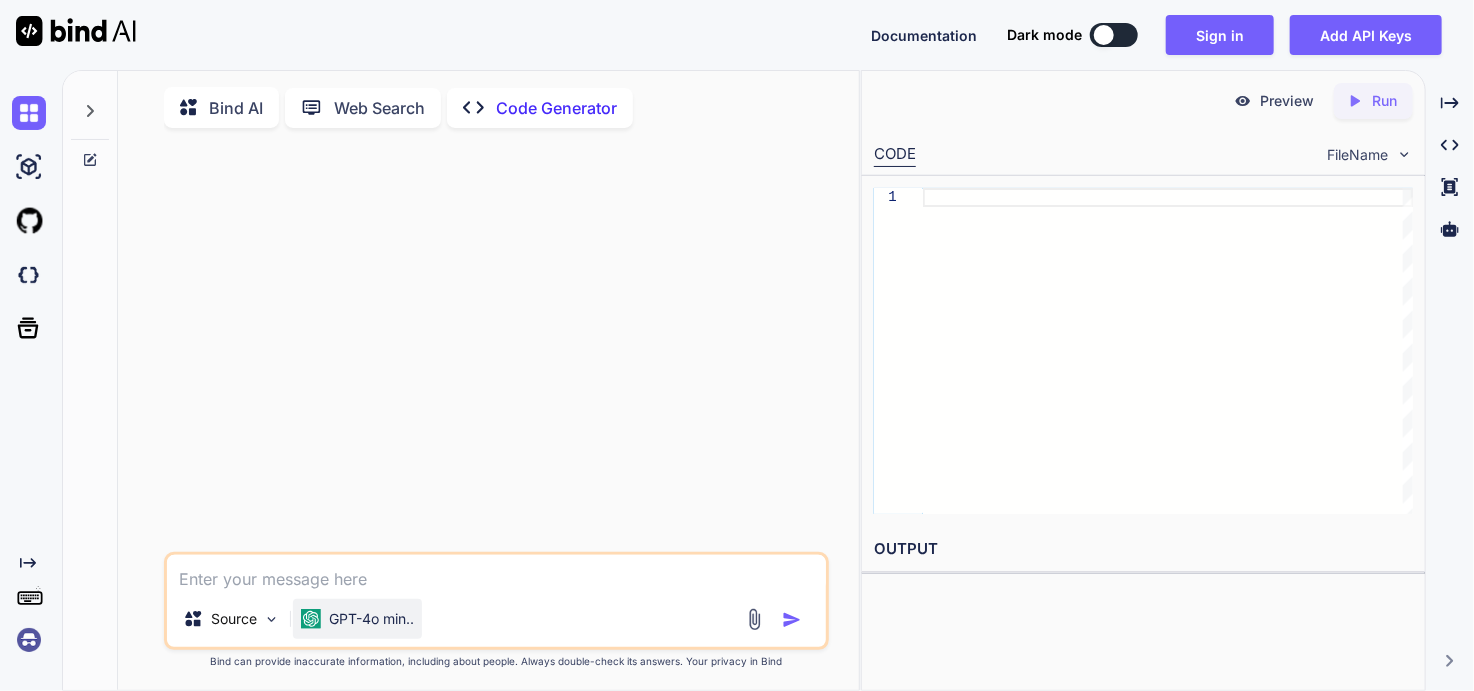 click on "GPT-4o min.." at bounding box center (371, 619) 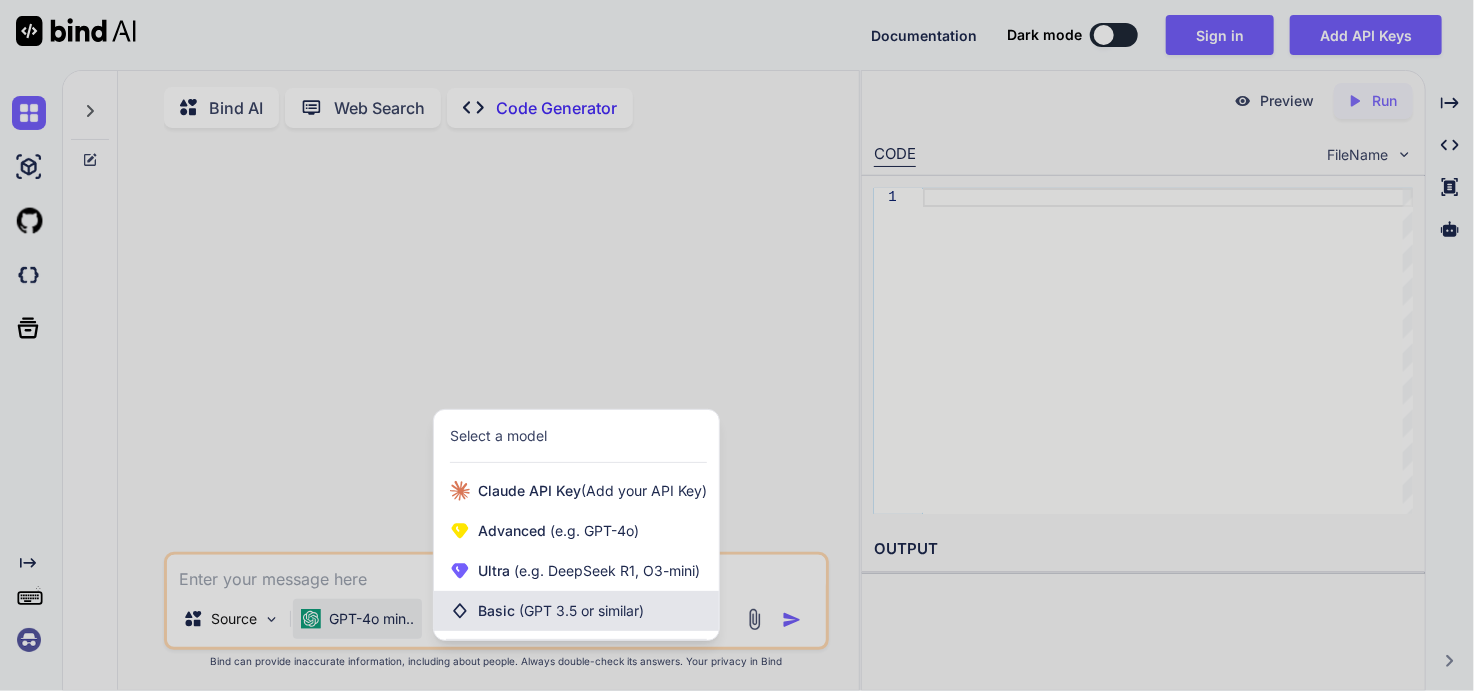 click on "(GPT 3.5 or similar)" at bounding box center (581, 610) 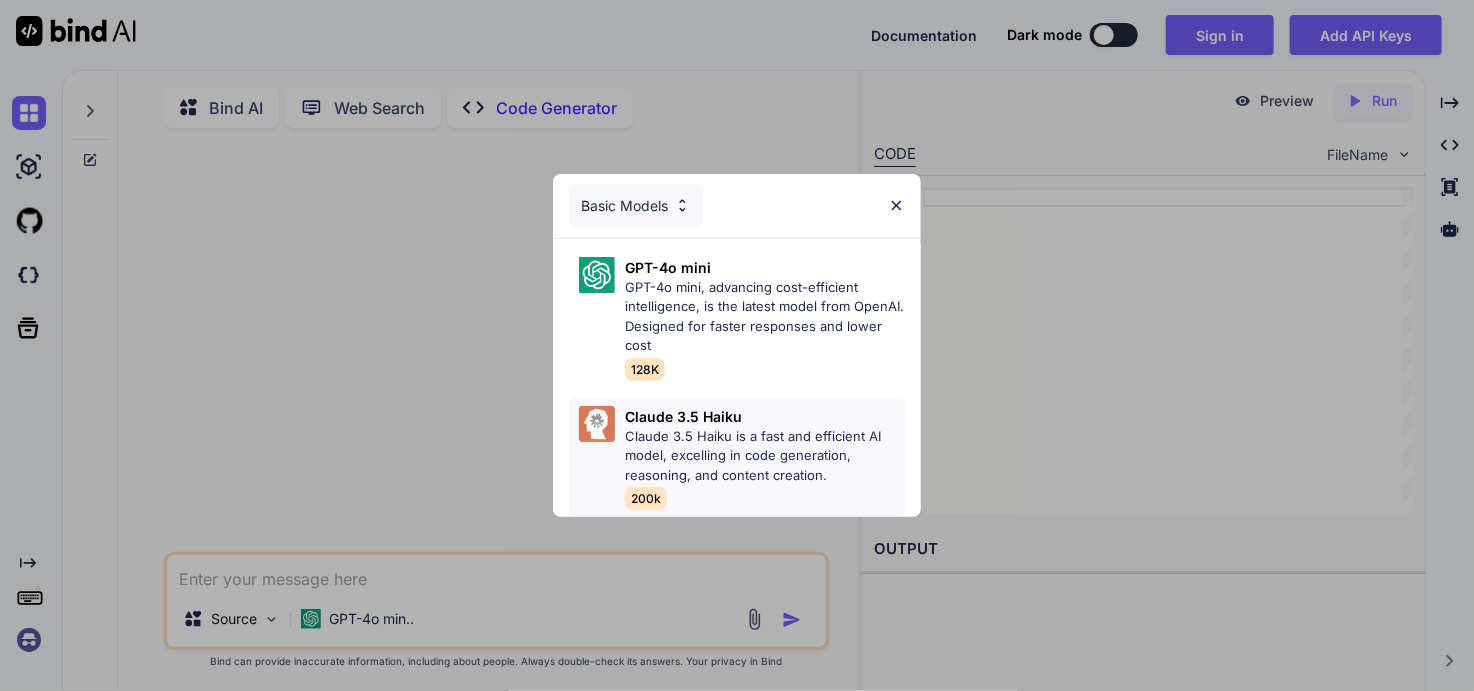 click on "Claude 3.5 Haiku is a fast and efficient AI model, excelling in code generation, reasoning, and content creation." at bounding box center [765, 456] 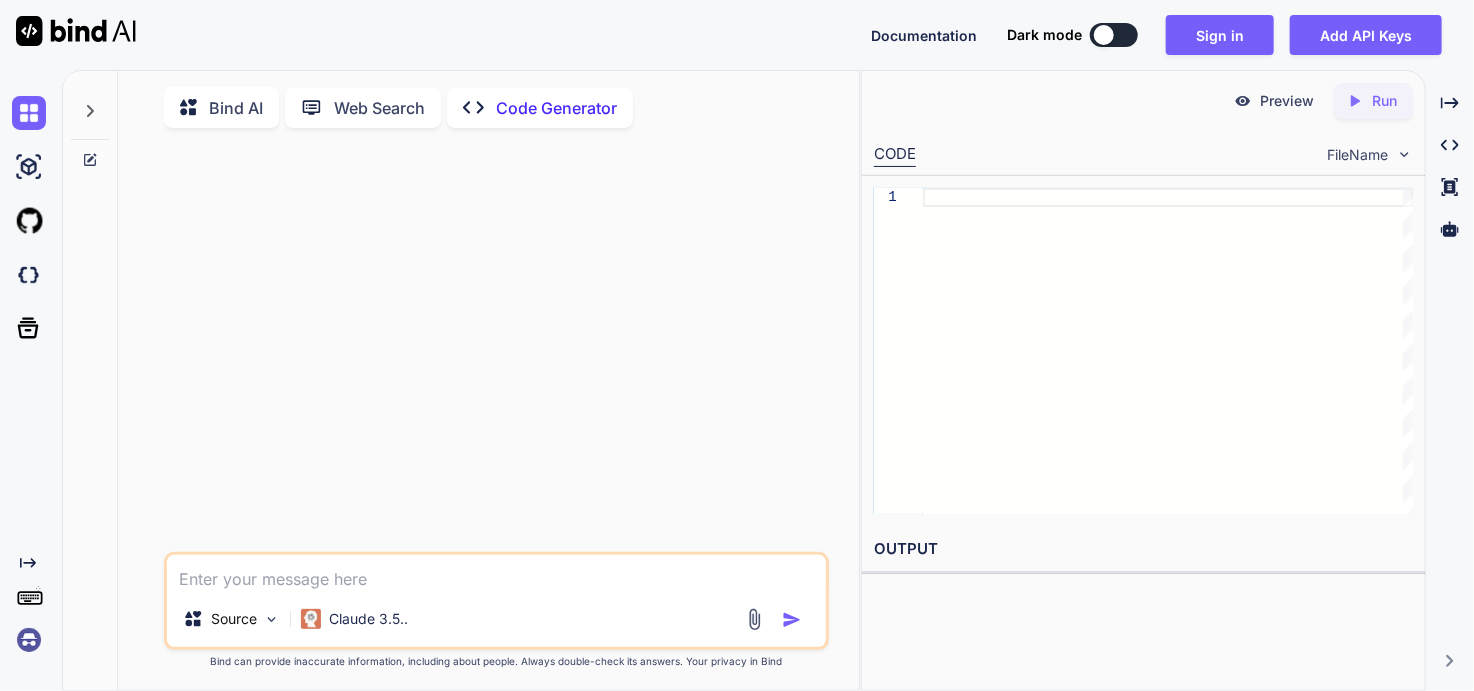 click at bounding box center [496, 573] 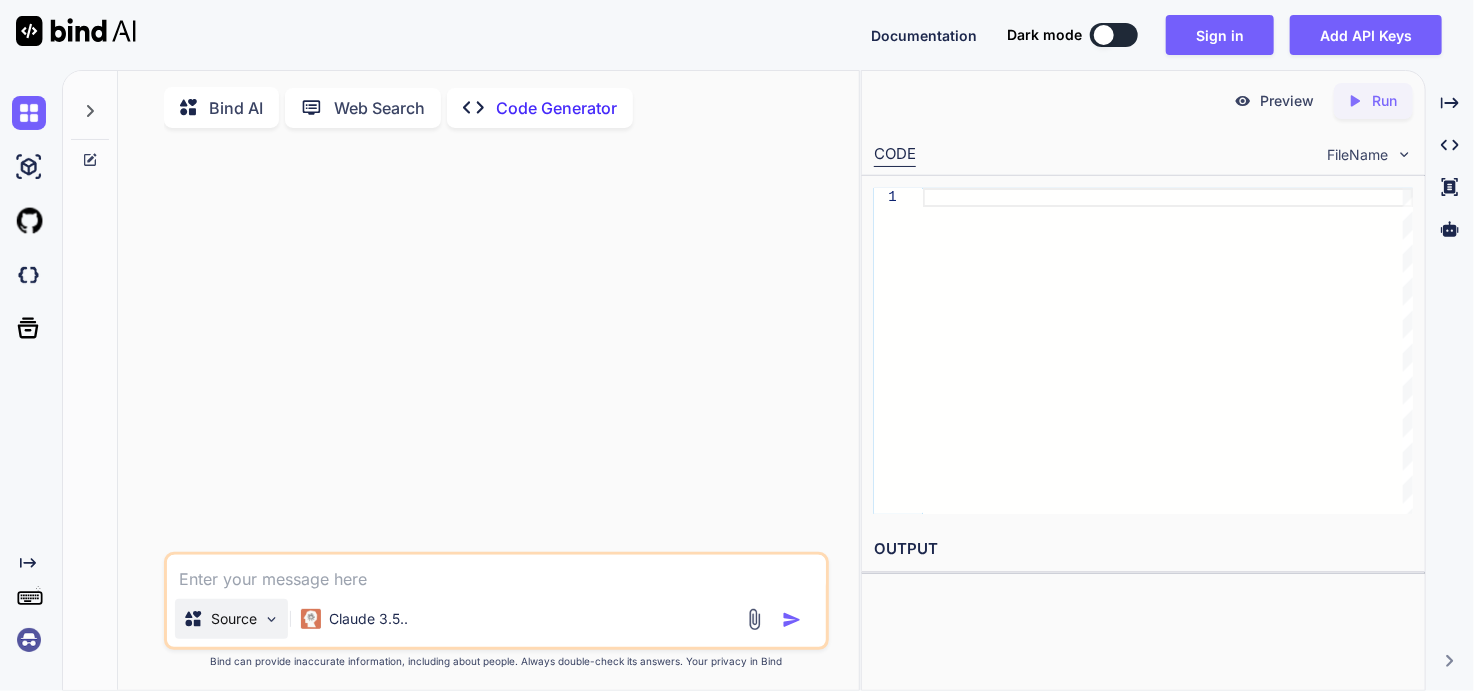 click on "Source" at bounding box center [231, 619] 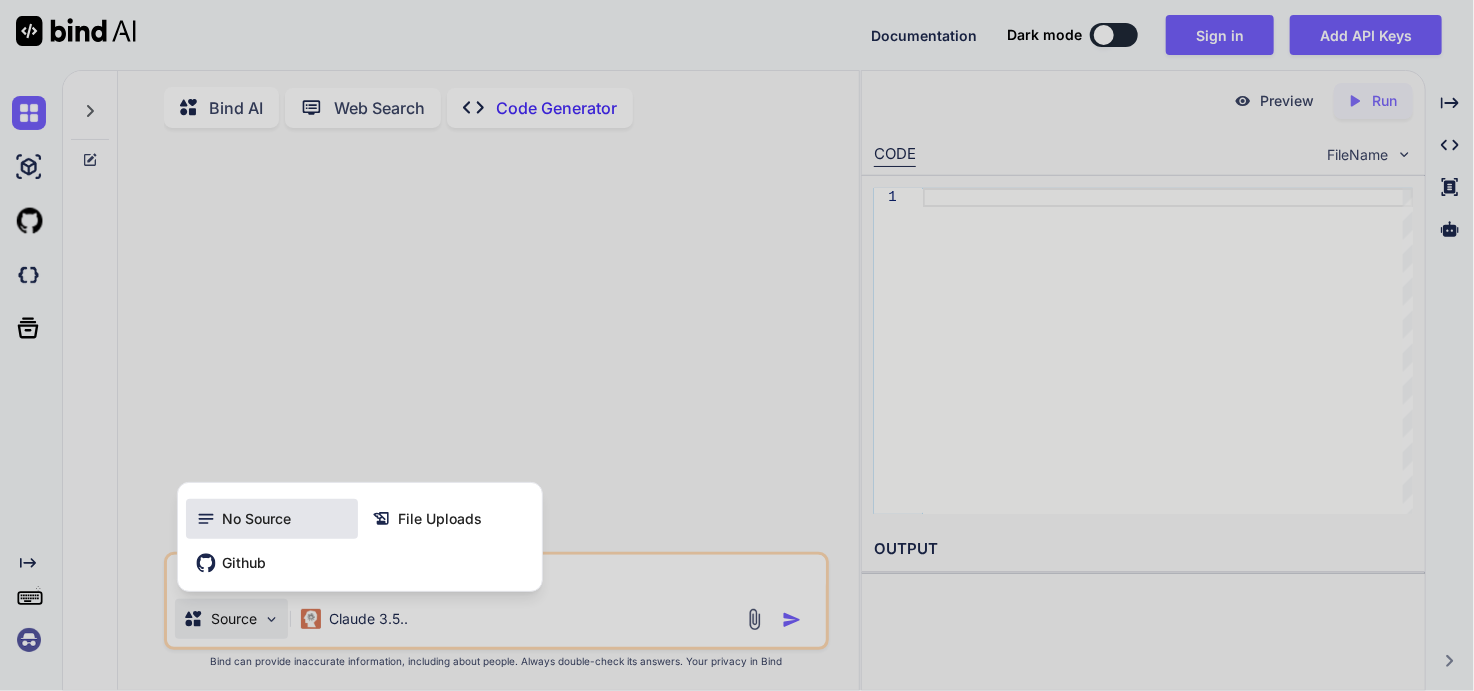 click on "No Source" at bounding box center [256, 519] 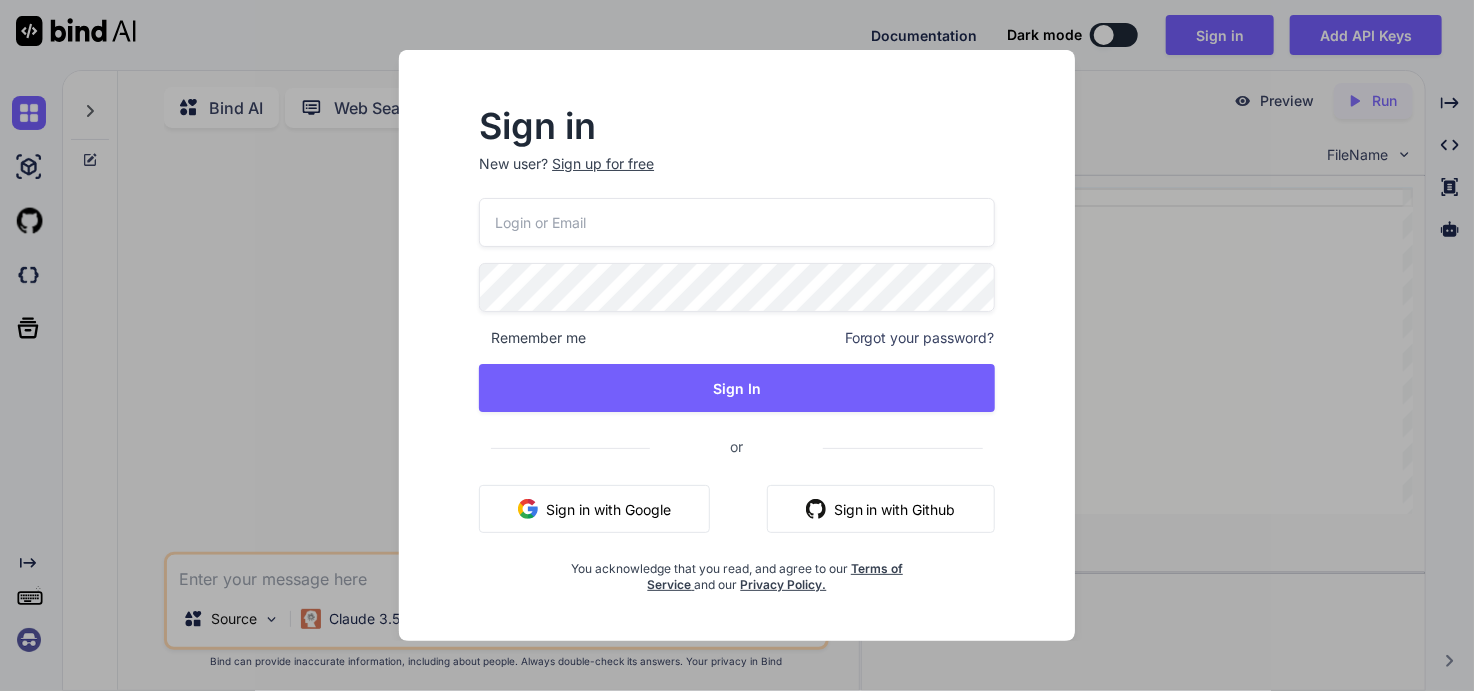 click on "Sign in New user?   Sign up for free Remember me Forgot your password? Sign In   or Sign in with Google Sign in with Github You acknowledge that you read, and agree to our   Terms of Service     and our   Privacy Policy." at bounding box center [737, 345] 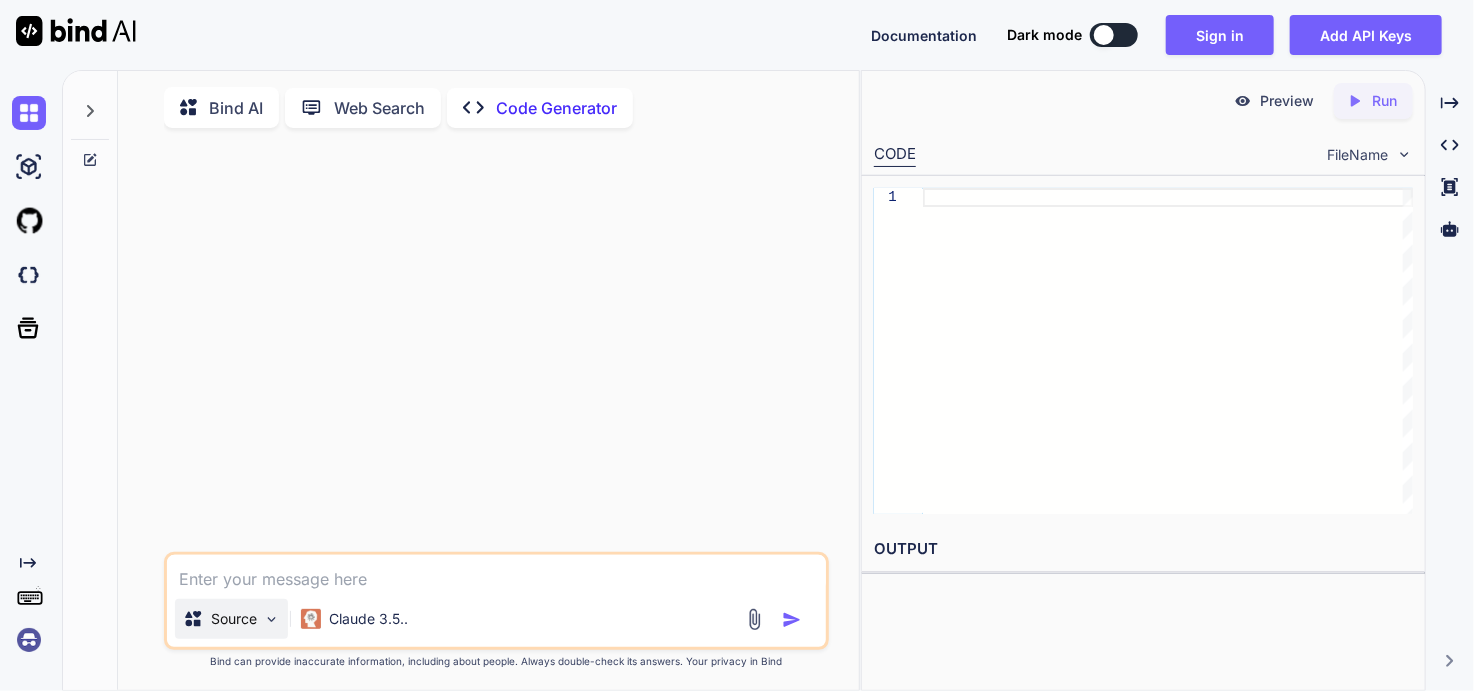 click on "Source" at bounding box center (234, 619) 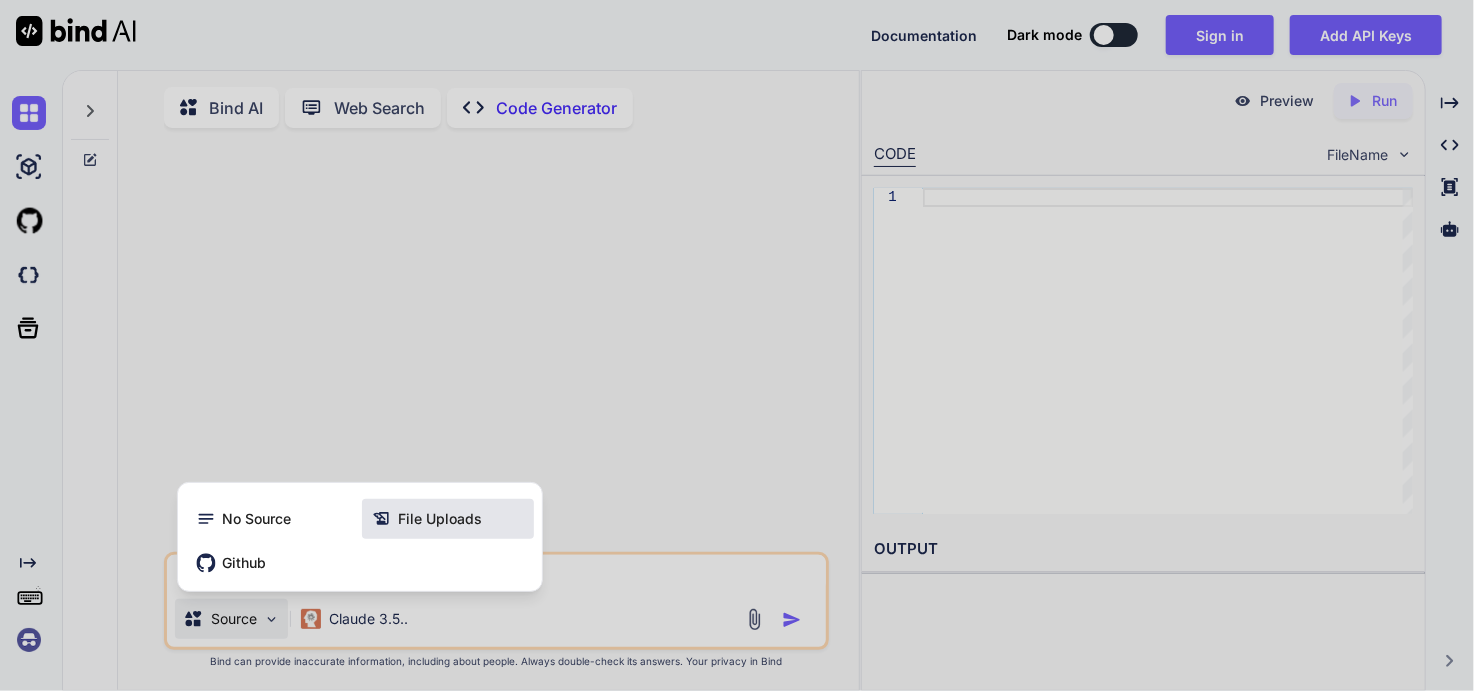 click on "File Uploads" at bounding box center (440, 519) 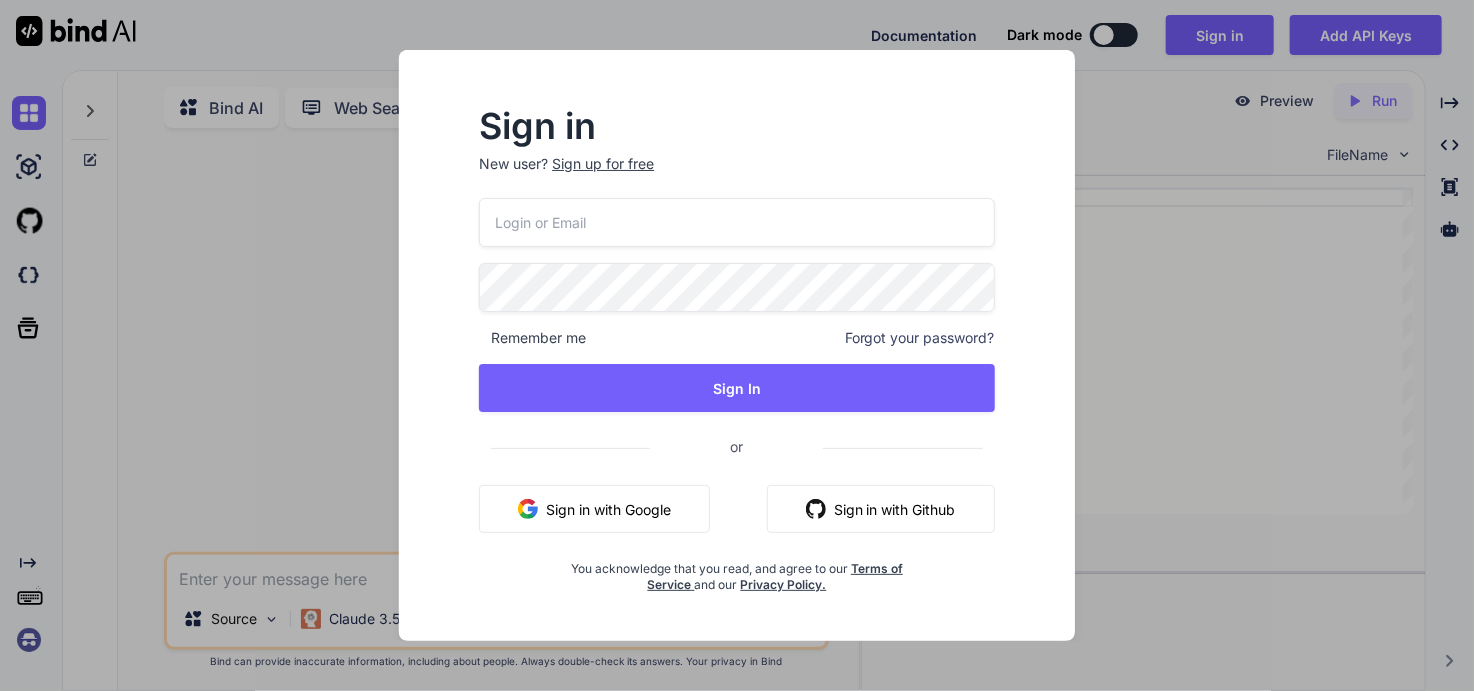 click on "Sign in with Google" at bounding box center (594, 509) 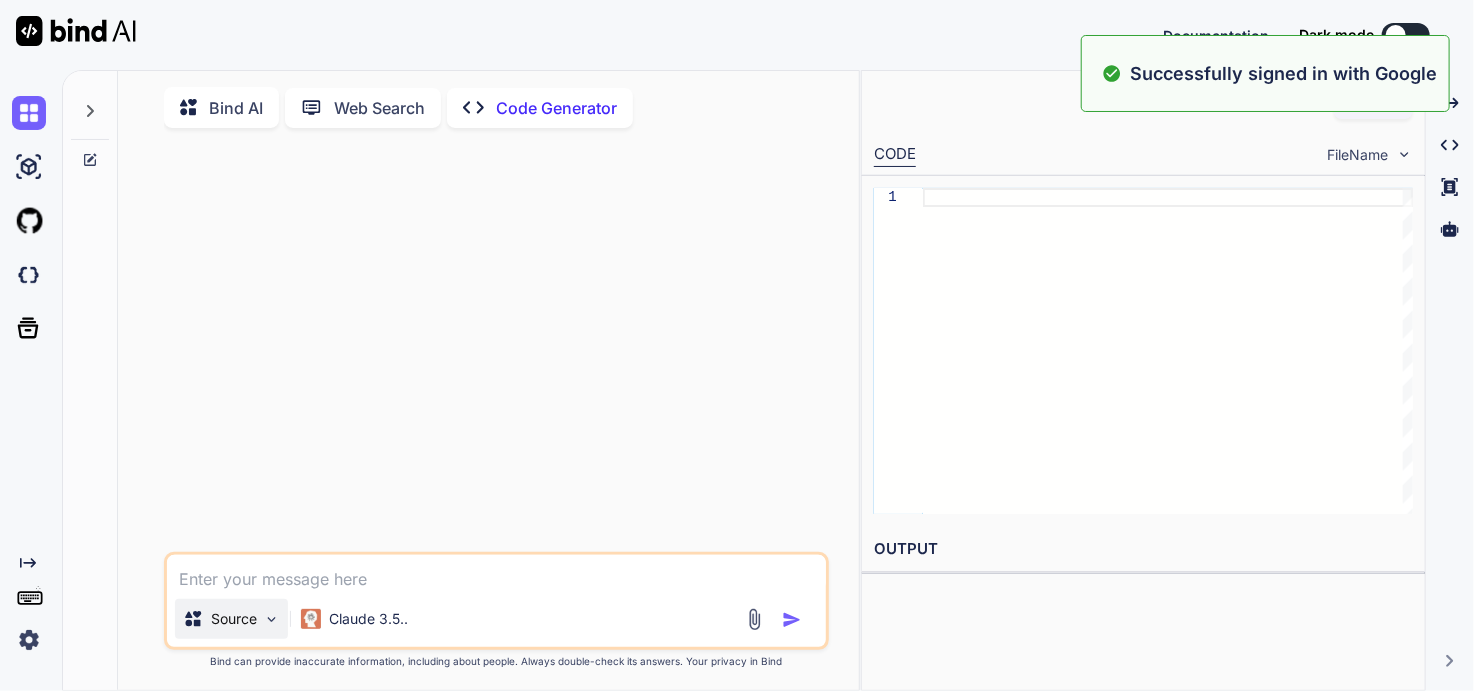 click on "Source" at bounding box center (234, 619) 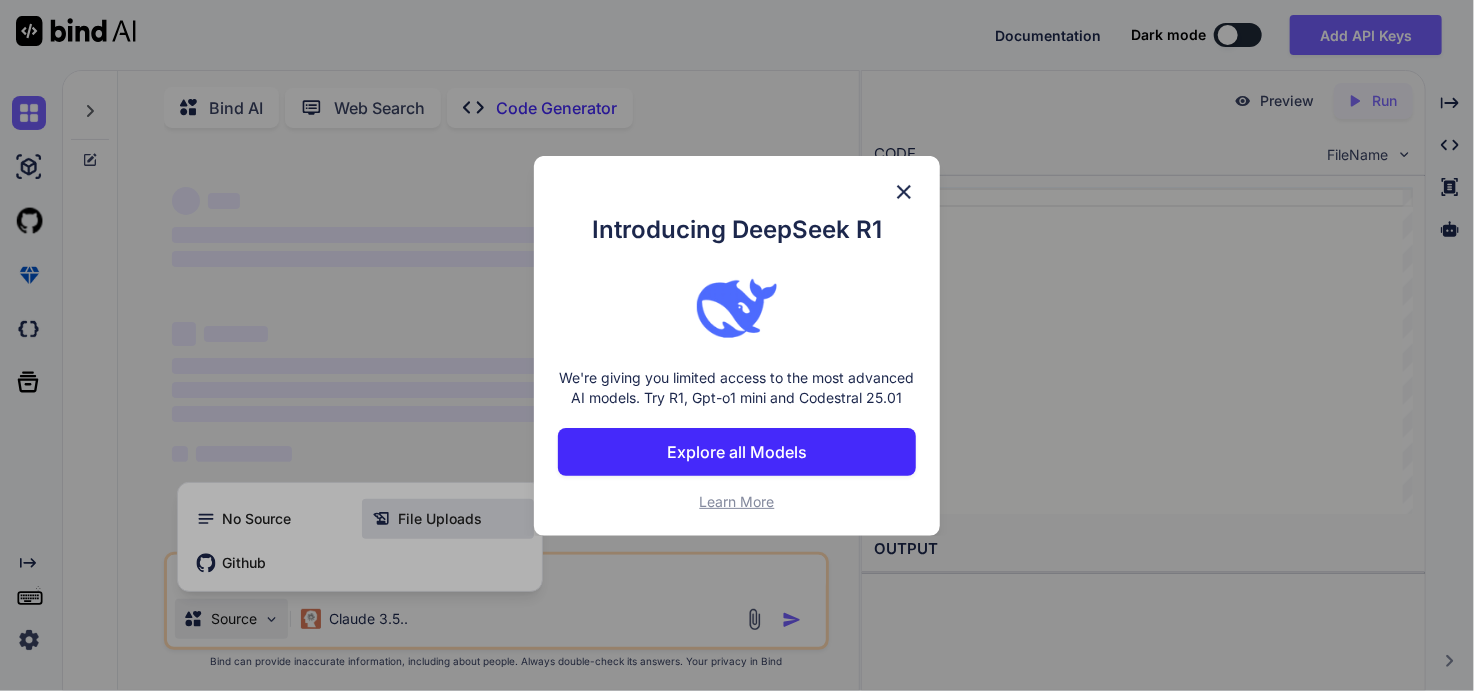 click on "Introducing DeepSeek R1 We're giving you limited access to the most advanced AI models. Try R1, Gpt-o1 mini and Codestral 25.01   Explore all Models Learn More" at bounding box center (737, 345) 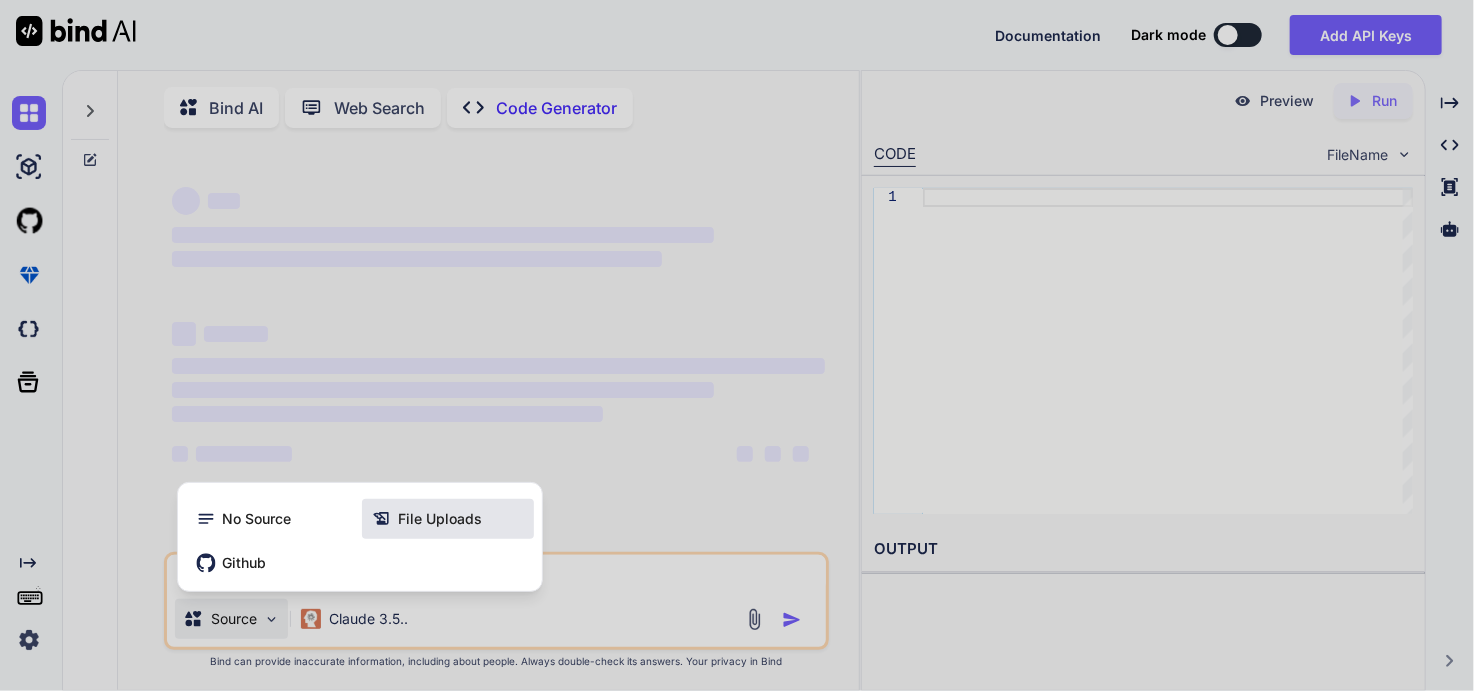 click on "File Uploads" at bounding box center (448, 519) 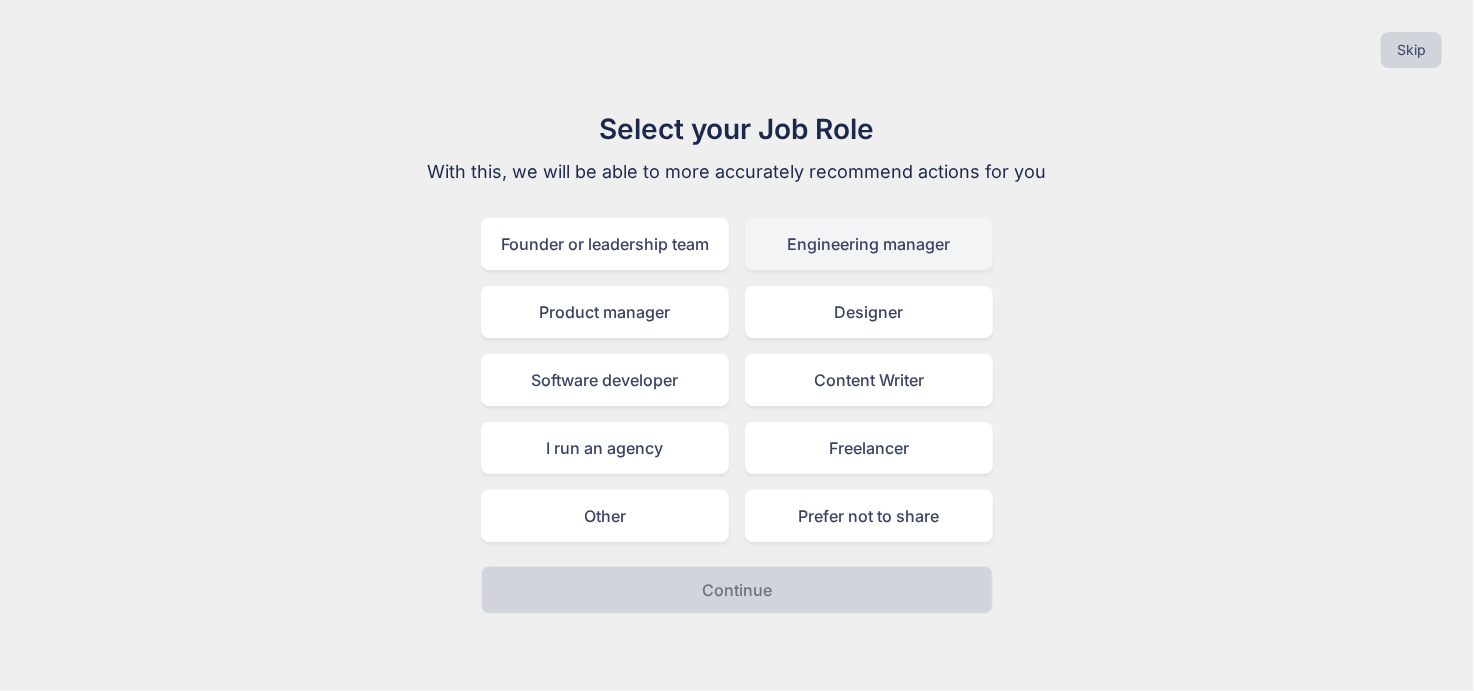 click on "Engineering manager" at bounding box center [869, 244] 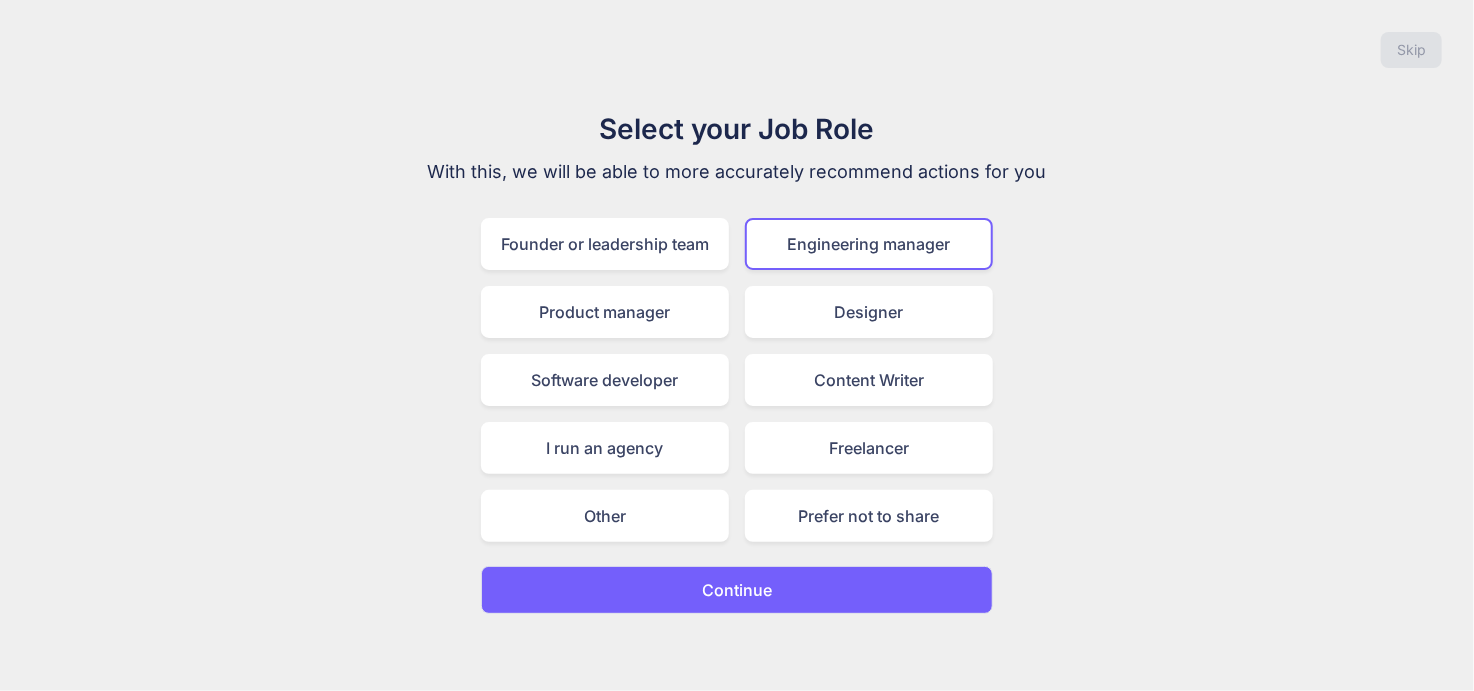 click on "Engineering manager" at bounding box center [869, 244] 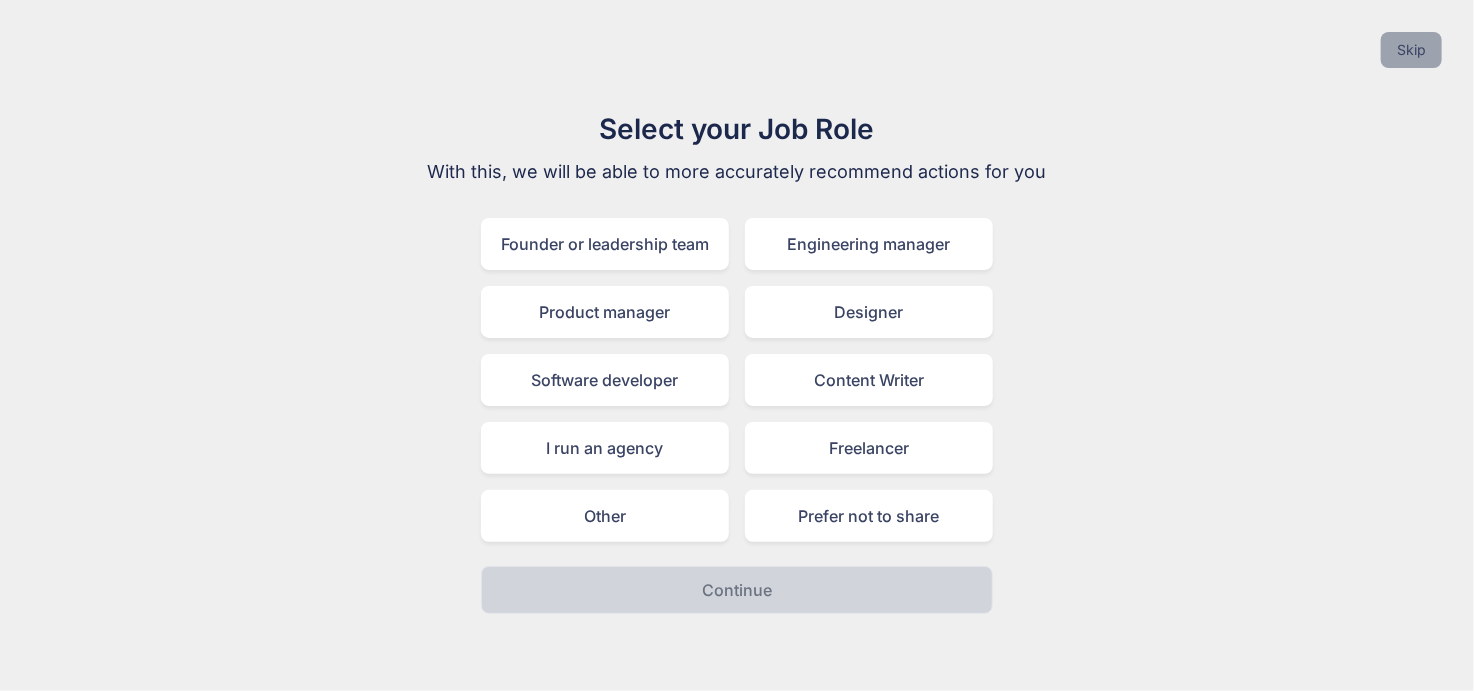click on "Skip" at bounding box center [1411, 50] 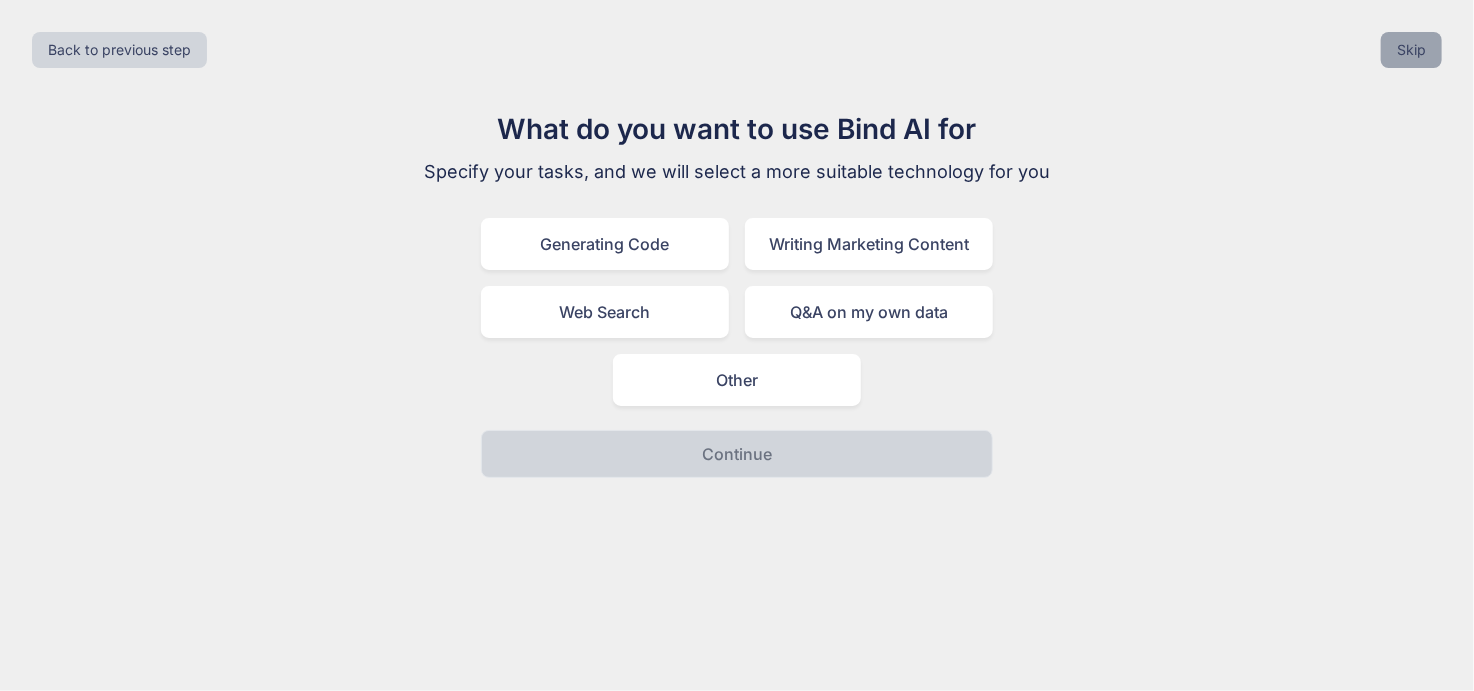 click on "Skip" at bounding box center (1411, 50) 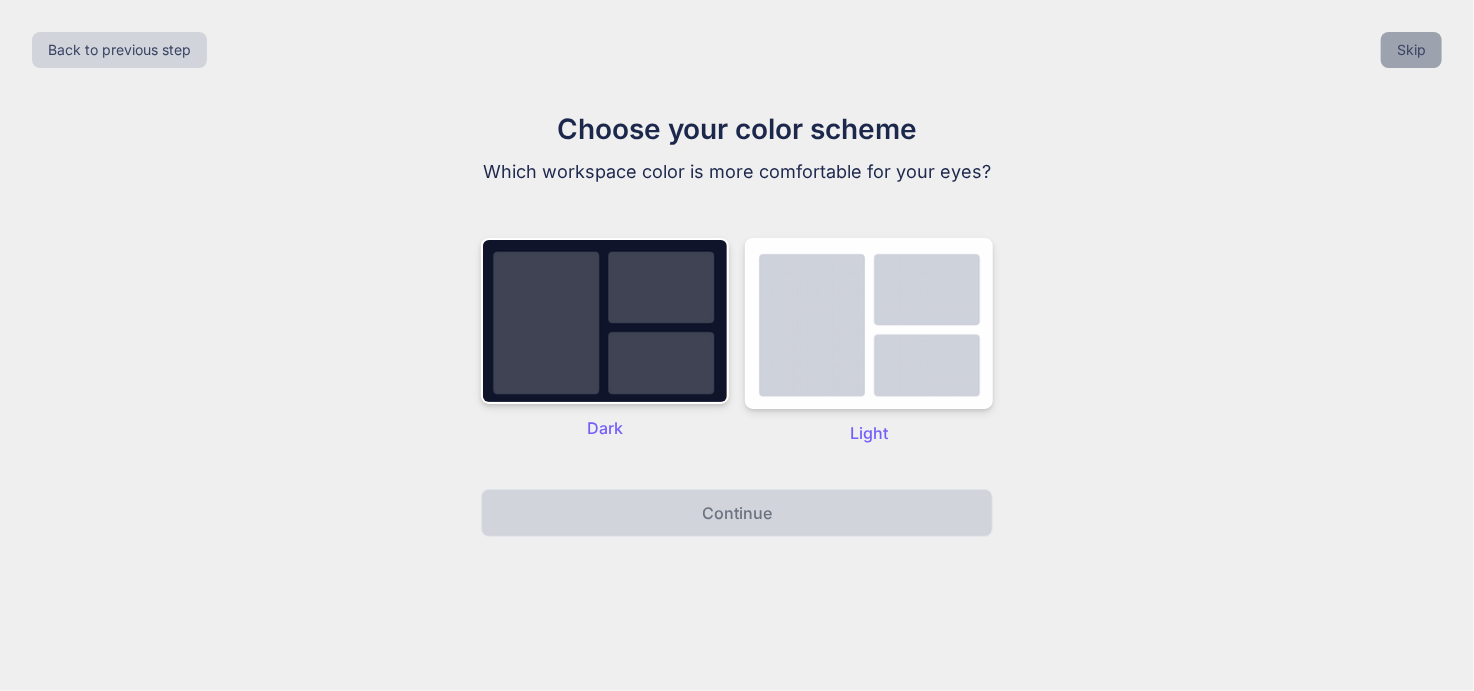 click on "Skip" at bounding box center (1411, 50) 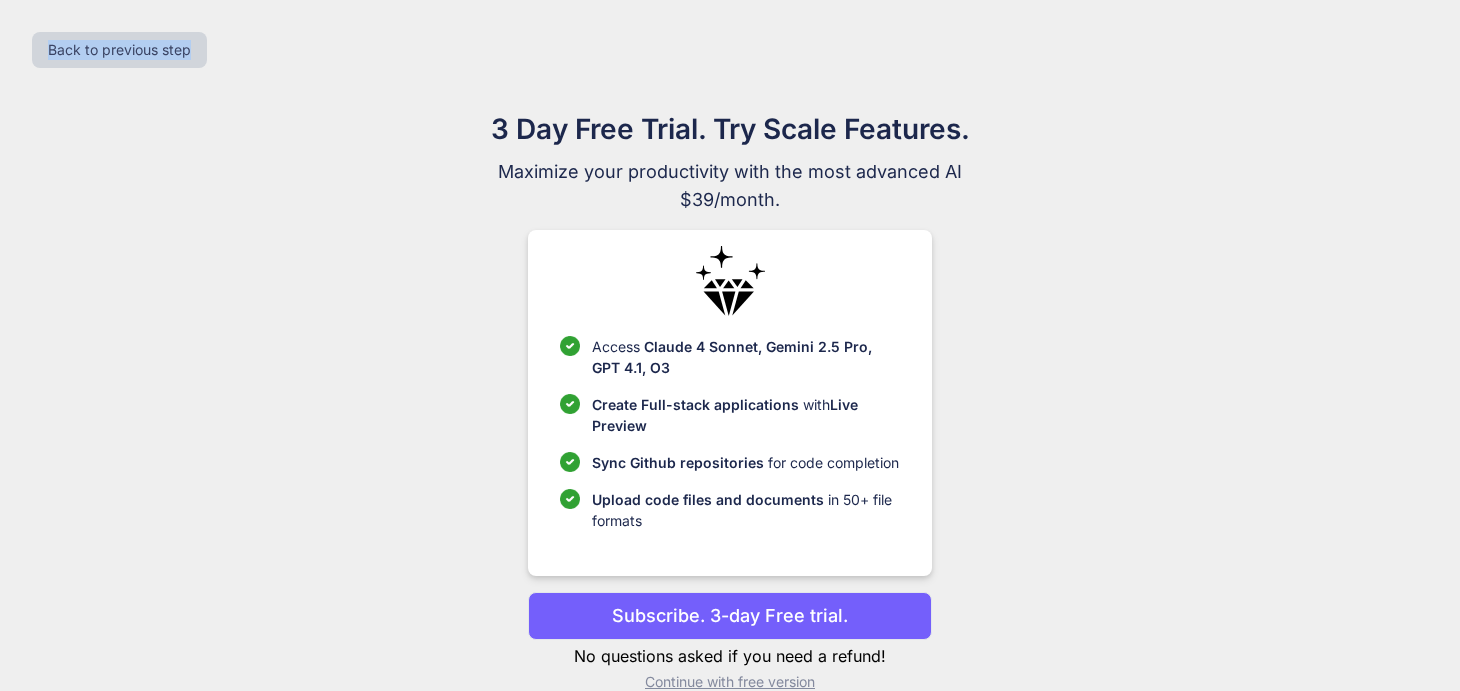 click on "Back to previous step" at bounding box center (730, 50) 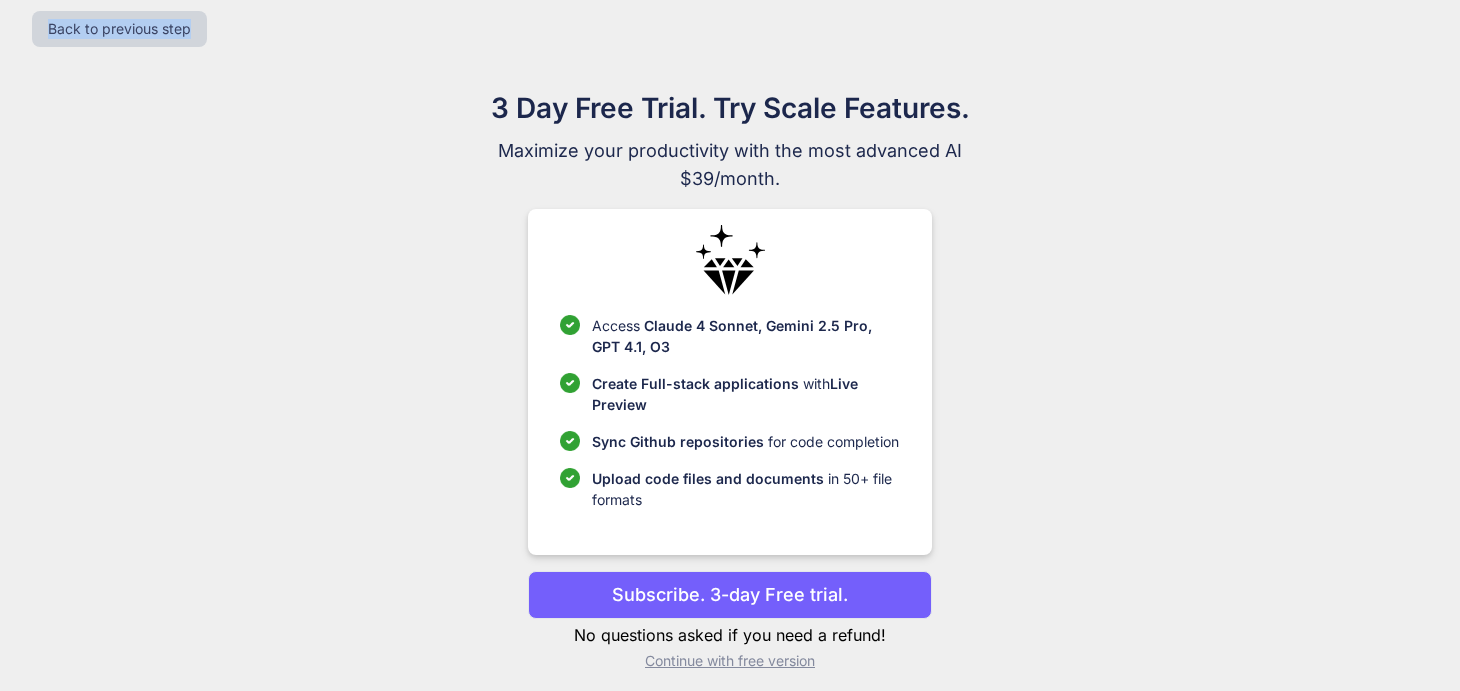 scroll, scrollTop: 32, scrollLeft: 0, axis: vertical 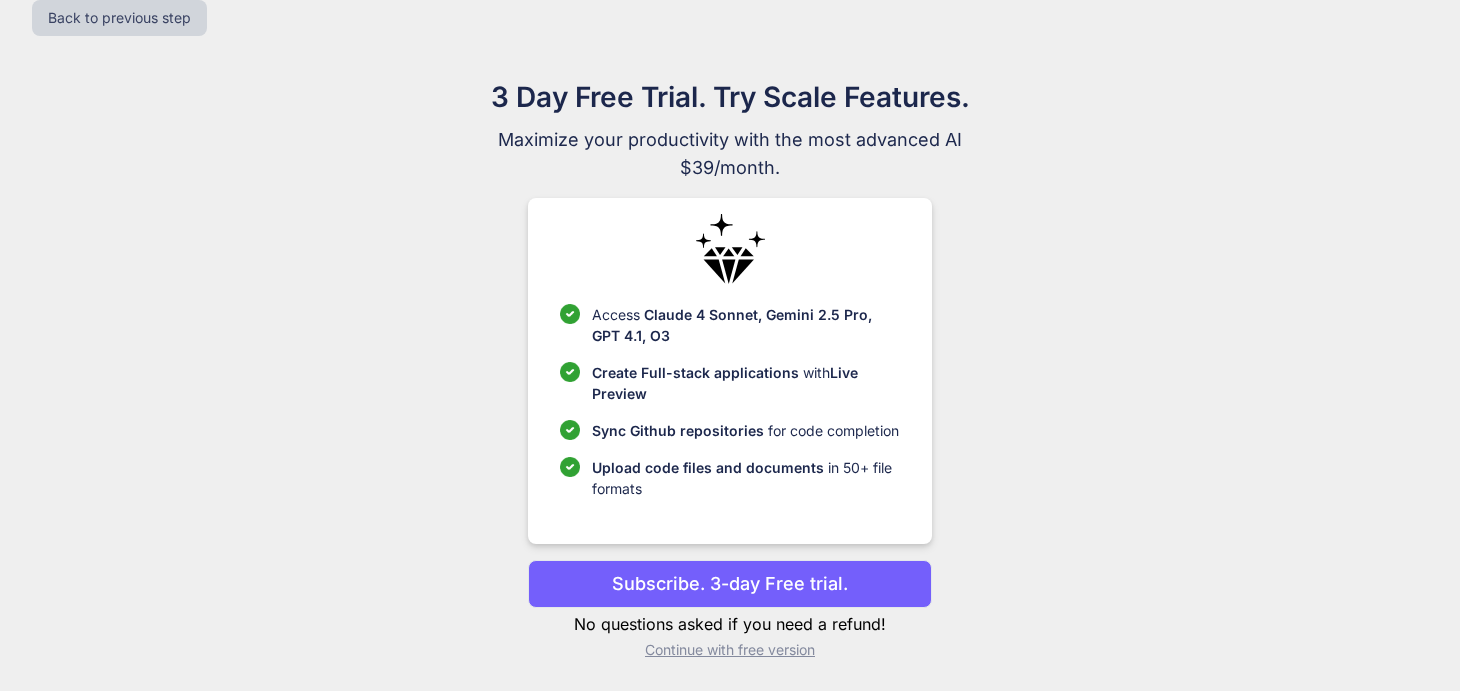 click on "Continue with free version" at bounding box center [729, 650] 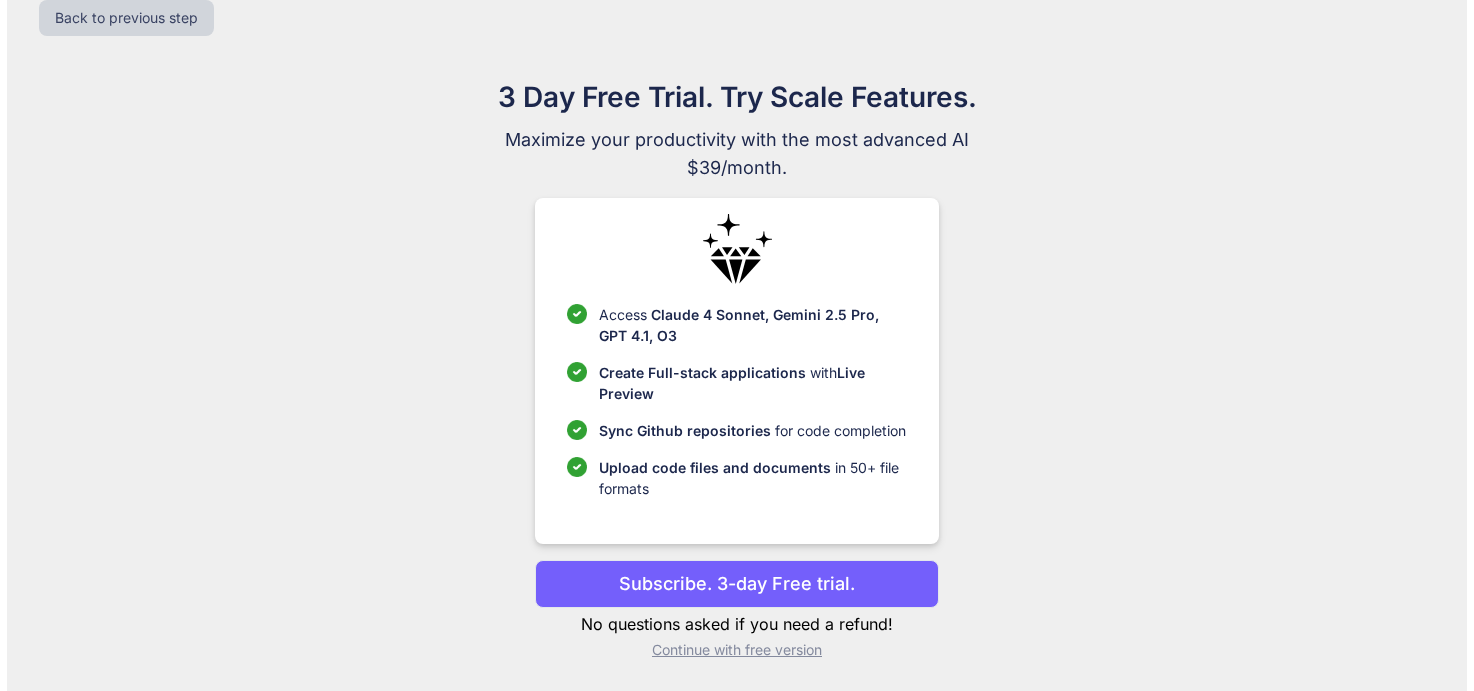 scroll, scrollTop: 0, scrollLeft: 0, axis: both 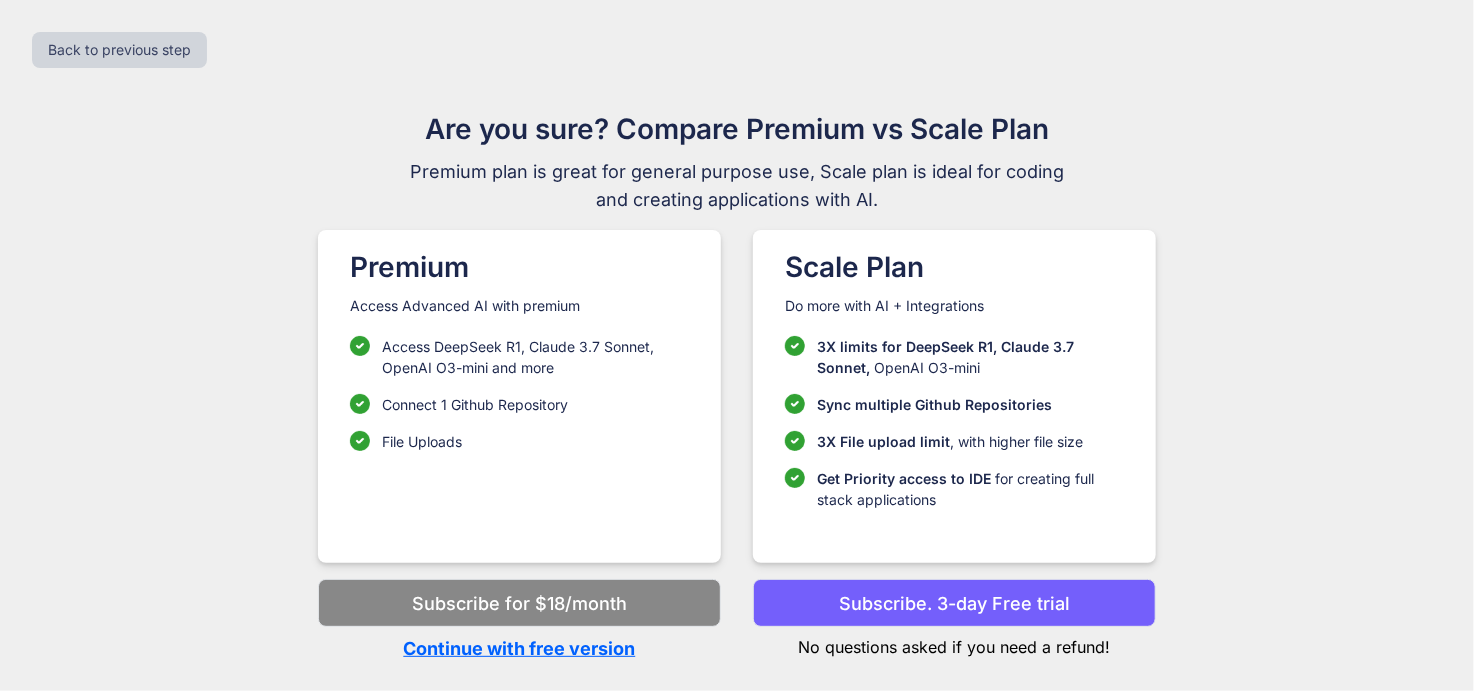 click on "Continue with free version" at bounding box center [519, 648] 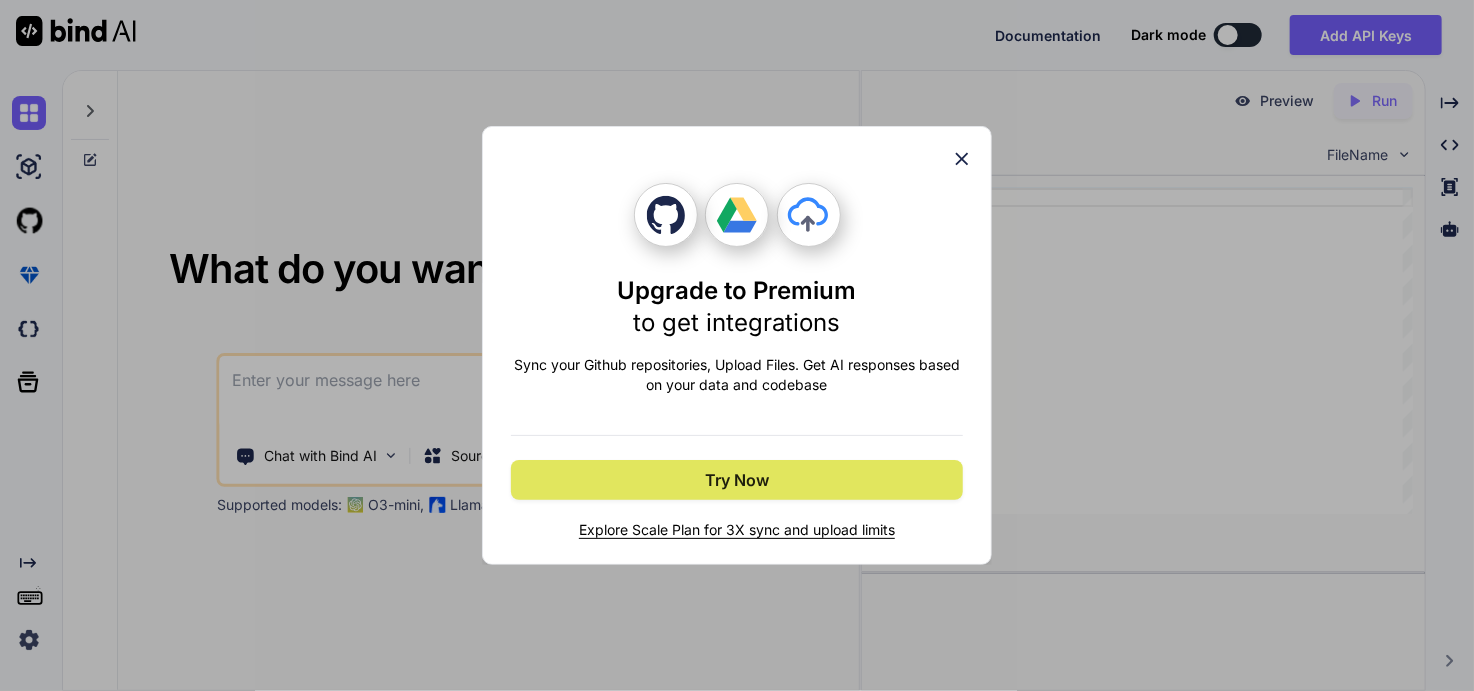 click on "Try Now" at bounding box center (737, 480) 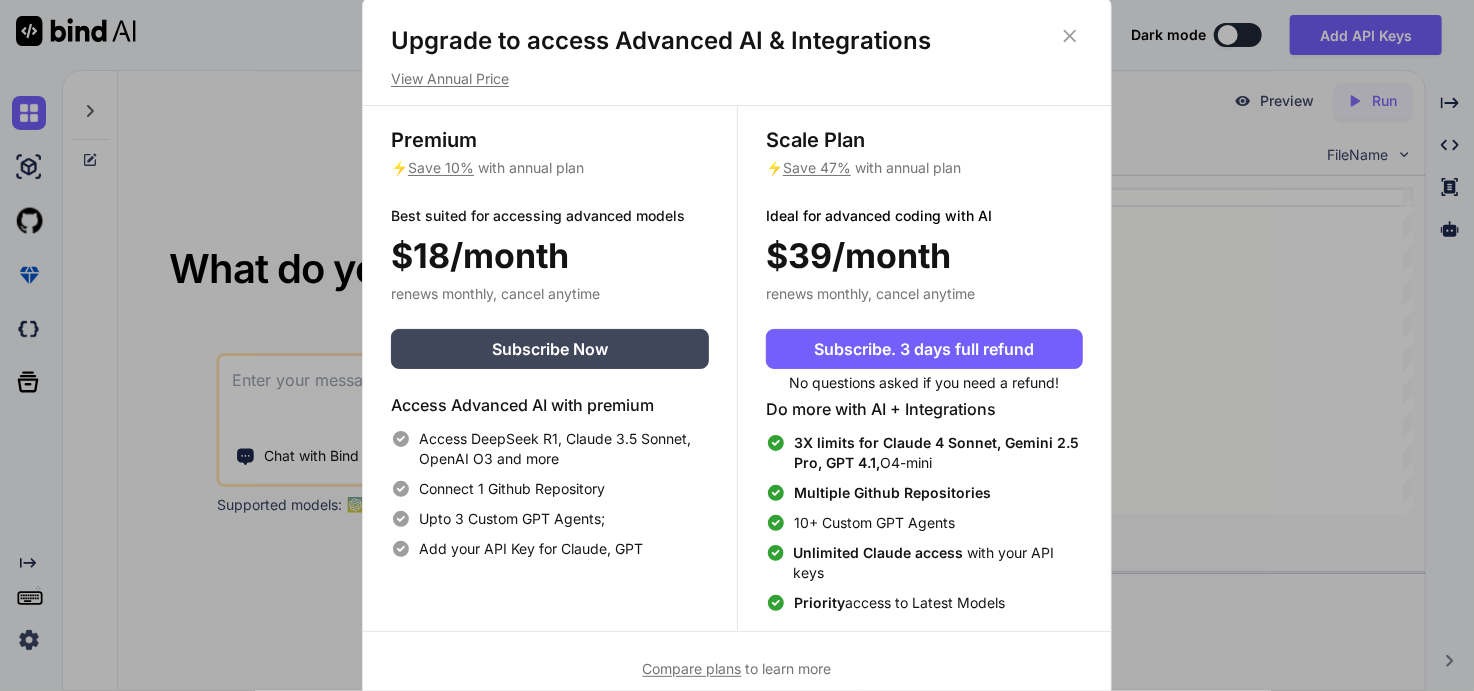 click on "Upgrade to access Advanced AI & Integrations  View Annual Price Premium   ⚡ Save 10%   with annual plan Best suited for accessing advanced models $18/month renews monthly, cancel anytime Subscribe Now Access Advanced AI with premium Access DeepSeek R1, Claude 3.5 Sonnet, OpenAI O3 and more Connect 1 Github Repository Upto 3 Custom GPT Agents; Add your API Key for Claude, GPT Scale Plan   ⚡ Save 47%   with annual plan Ideal for advanced coding with AI $39/month renews monthly, cancel anytime Subscribe. 3 days full refund No questions asked if you need a refund! Do more with AI + Integrations 3X limits for Claude 4 Sonnet, Gemini 2.5 Pro, GPT 4.1, O4-mini Multiple Github Repositories 10+ Custom GPT Agents Unlimited Claude access   with your API keys Priority  access to Latest Models Compare plans   to learn more" at bounding box center [737, 352] 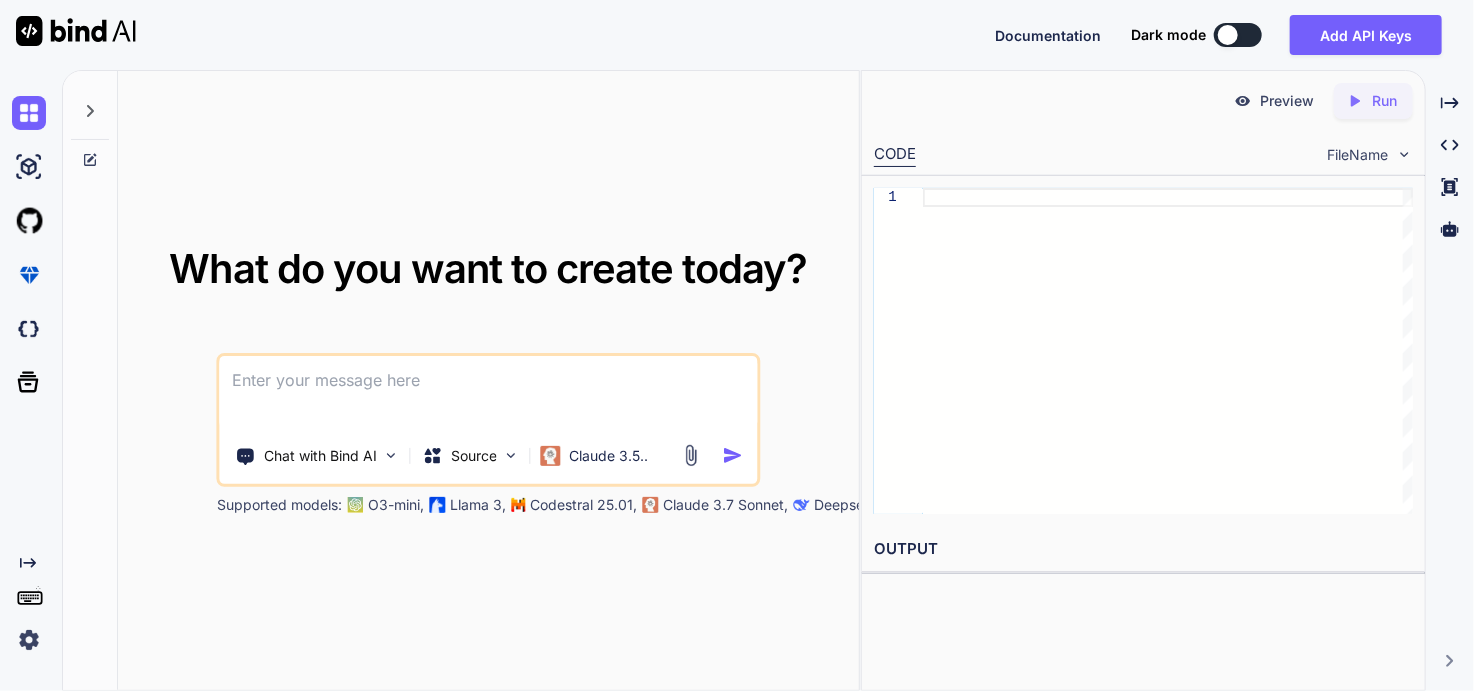 click at bounding box center [29, 640] 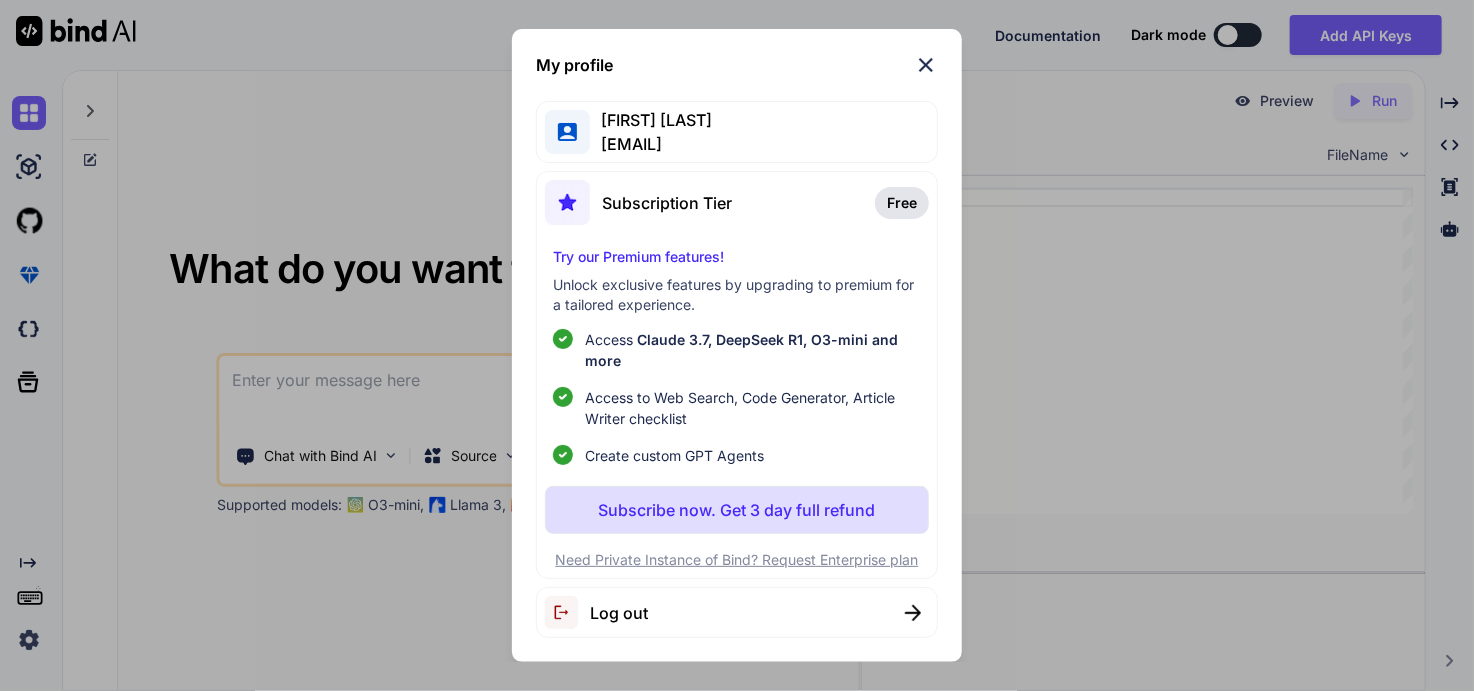 click at bounding box center [567, 612] 